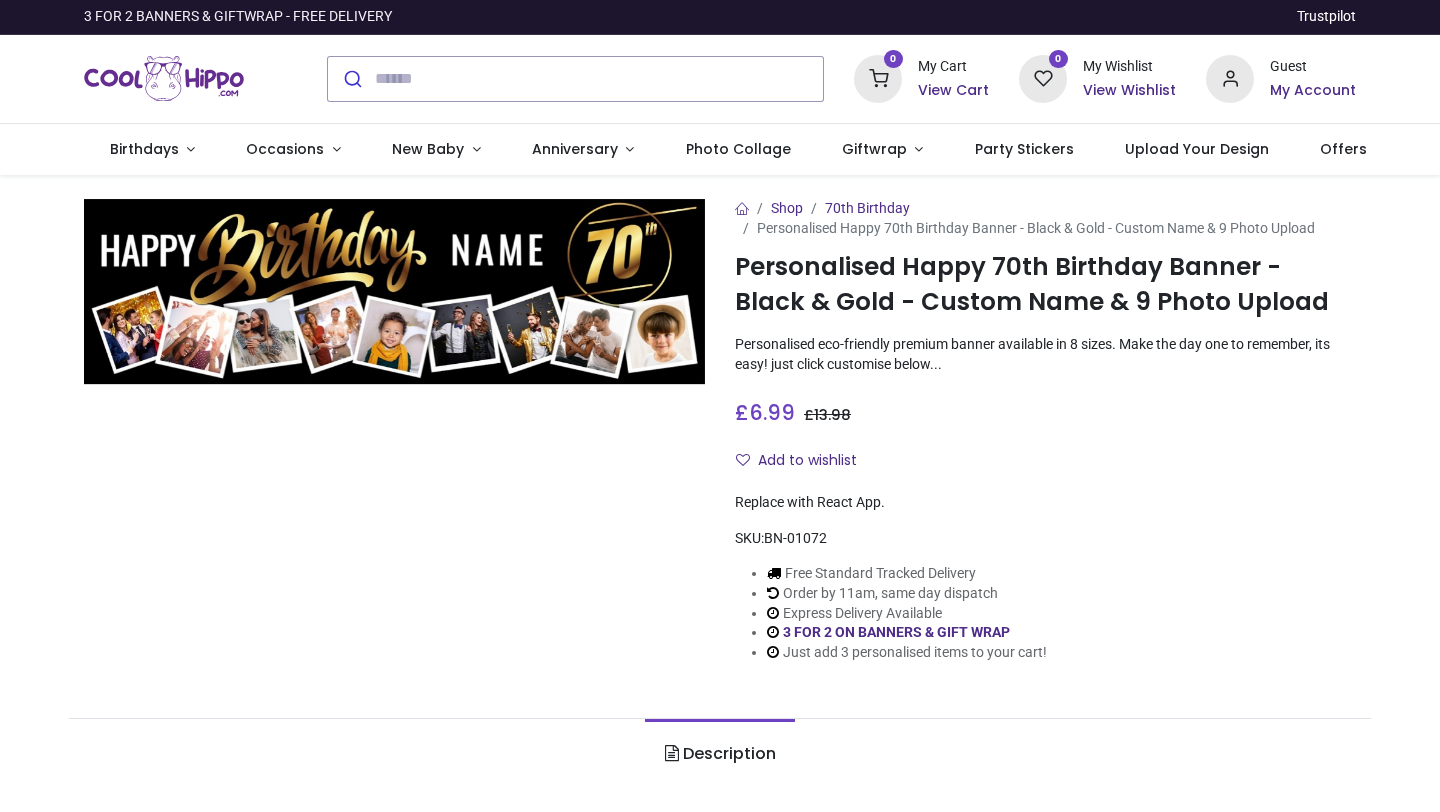 scroll, scrollTop: 0, scrollLeft: 0, axis: both 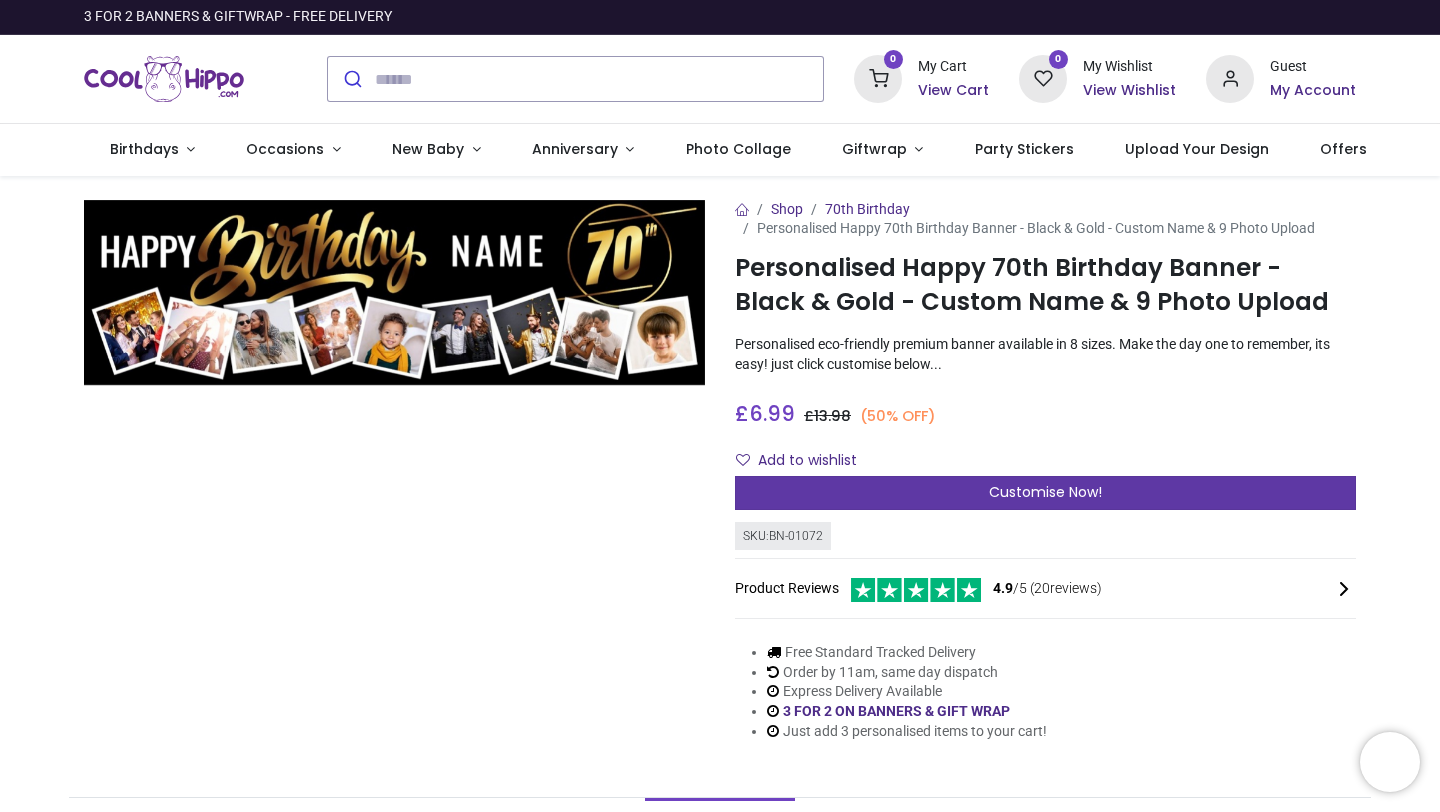 click on "Customise Now!" at bounding box center [1045, 493] 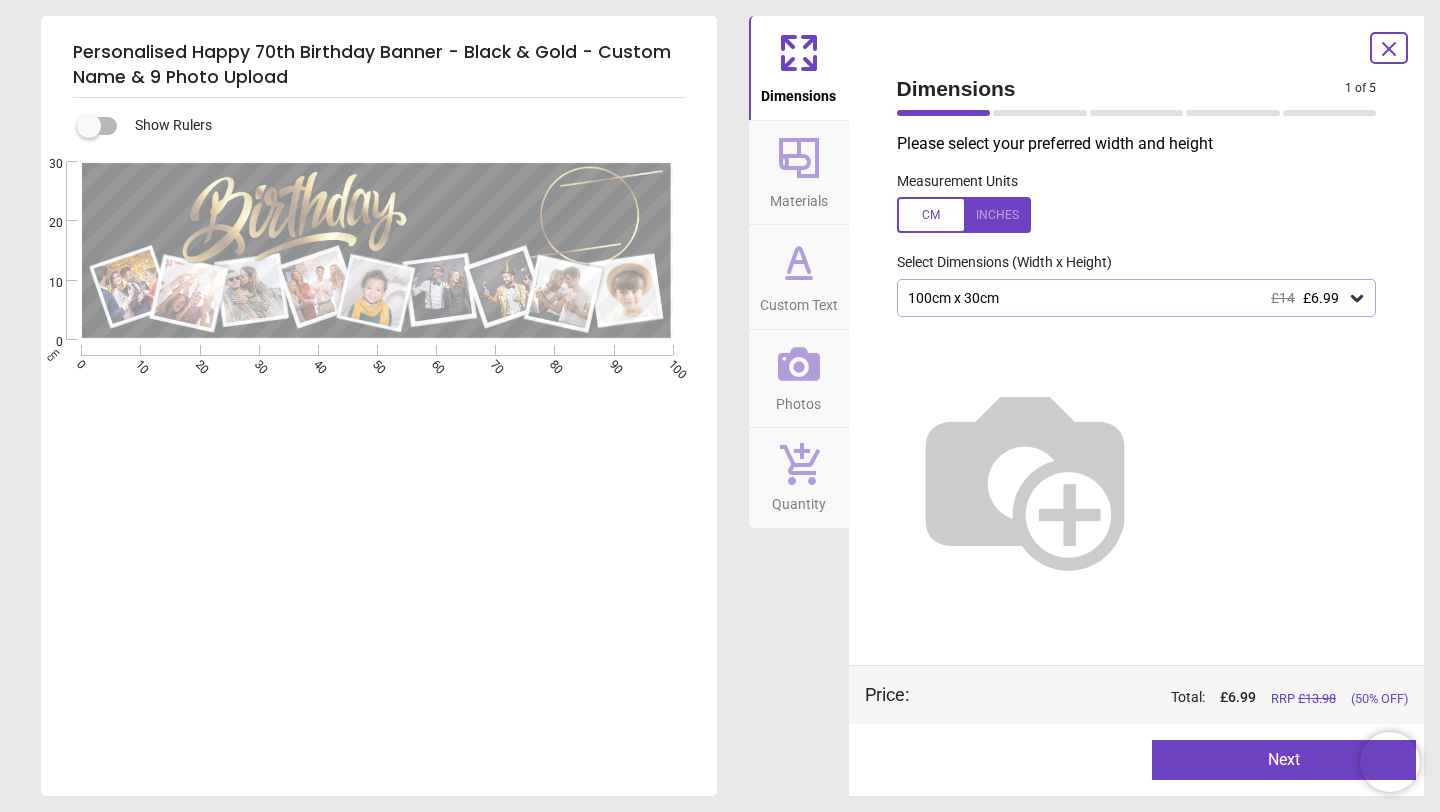 click on "Next" at bounding box center [1284, 760] 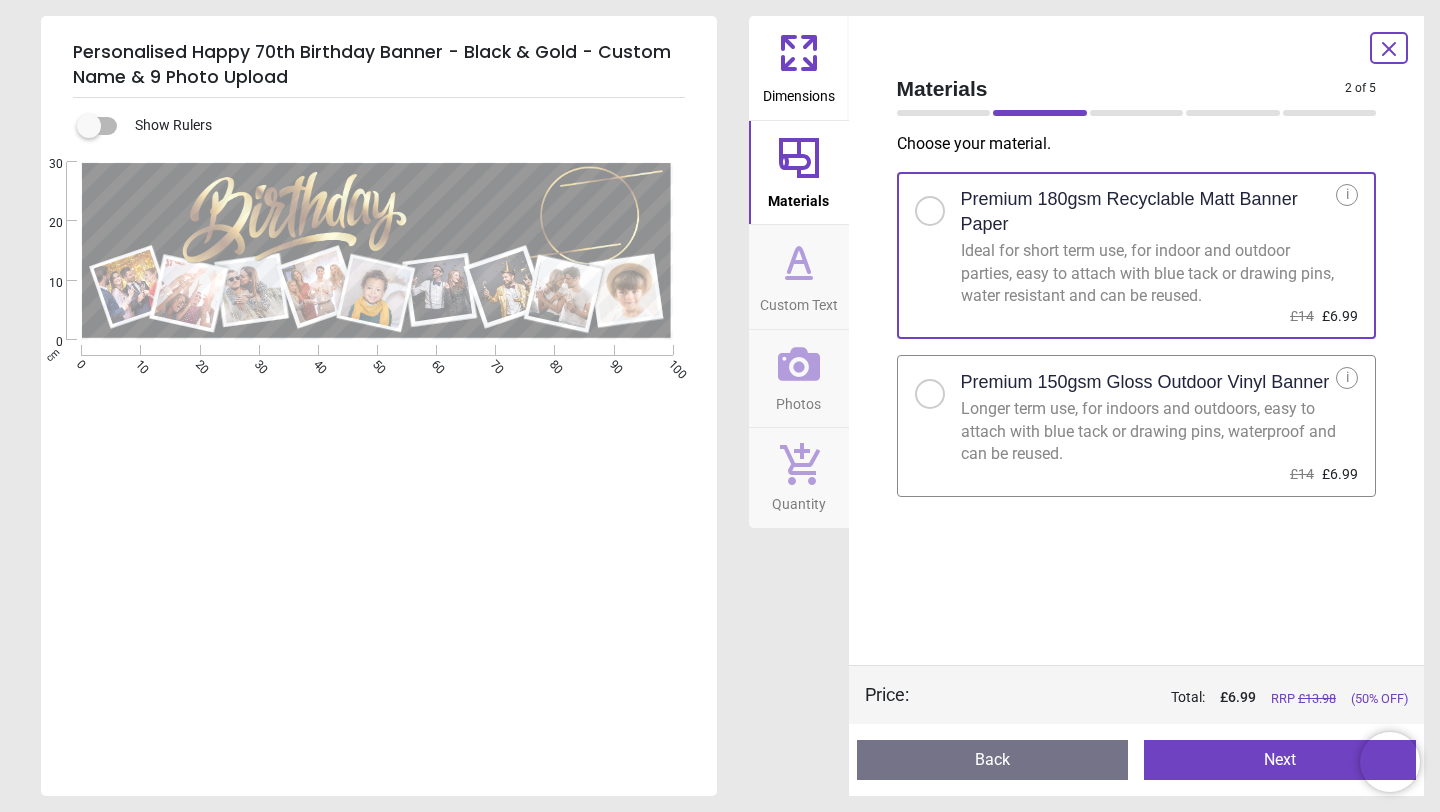 click on "Longer term use, for indoors and outdoors, easy to attach with blue tack or drawing pins, waterproof and can be reused." at bounding box center [1149, 431] 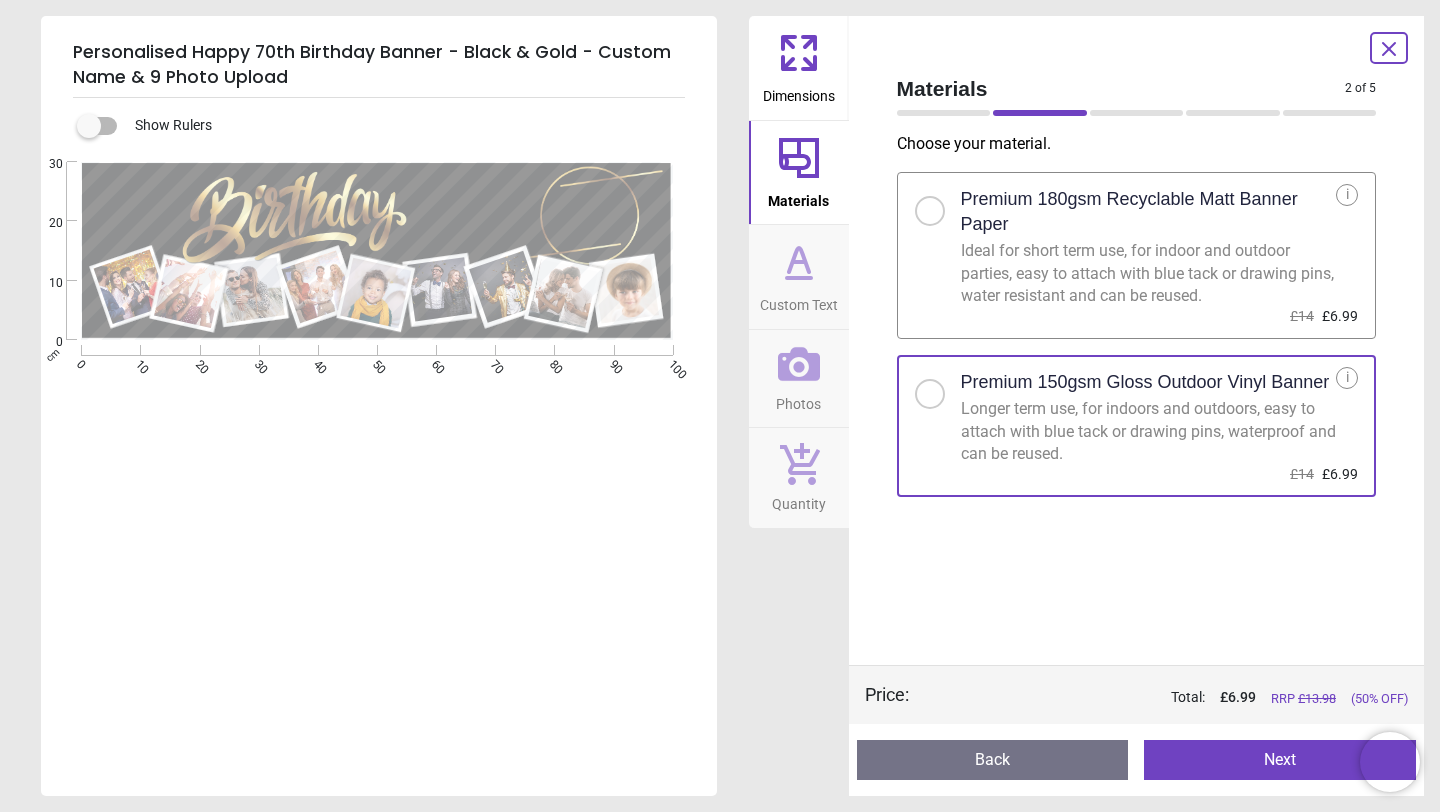 click on "Next" at bounding box center [1280, 760] 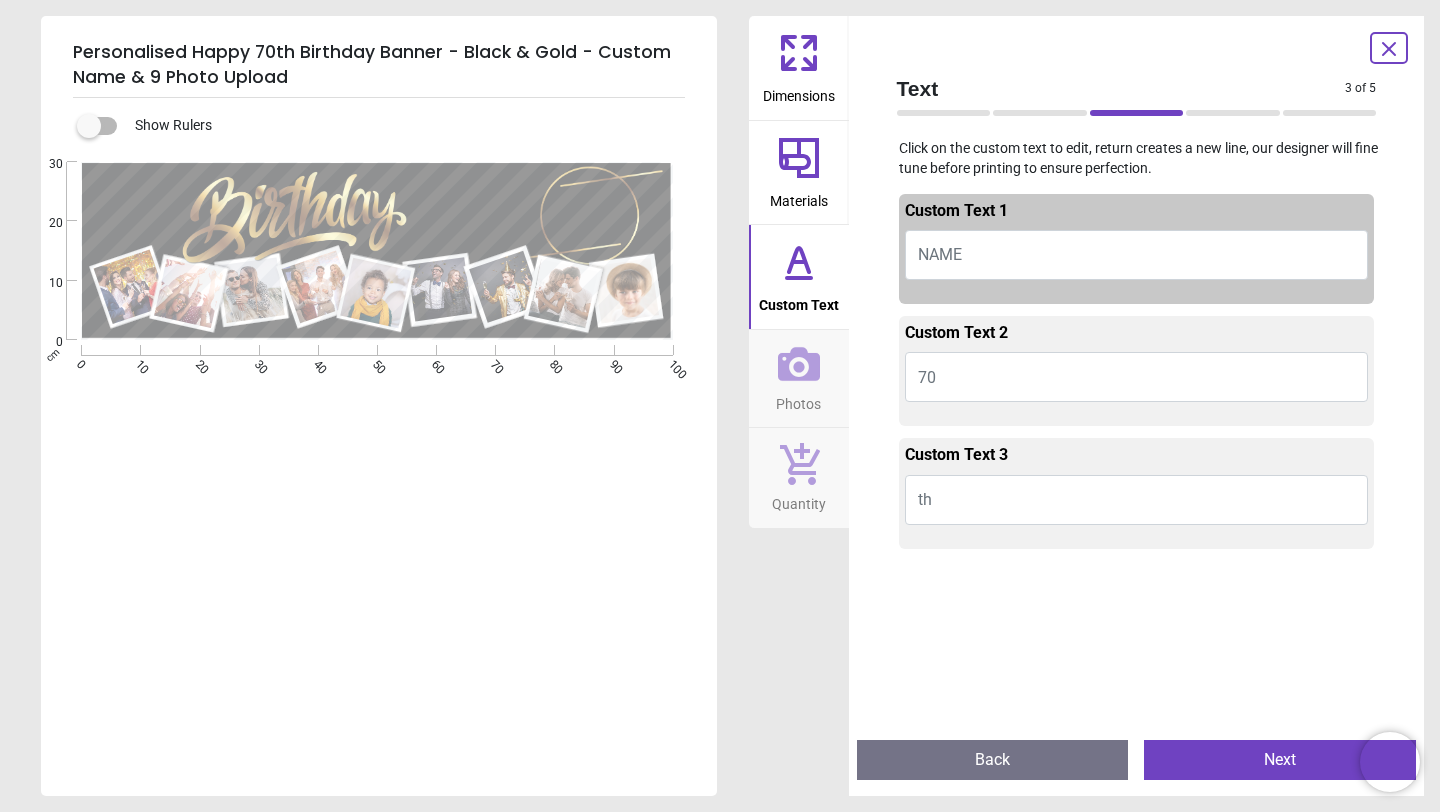 click on "NAME" at bounding box center [1137, 255] 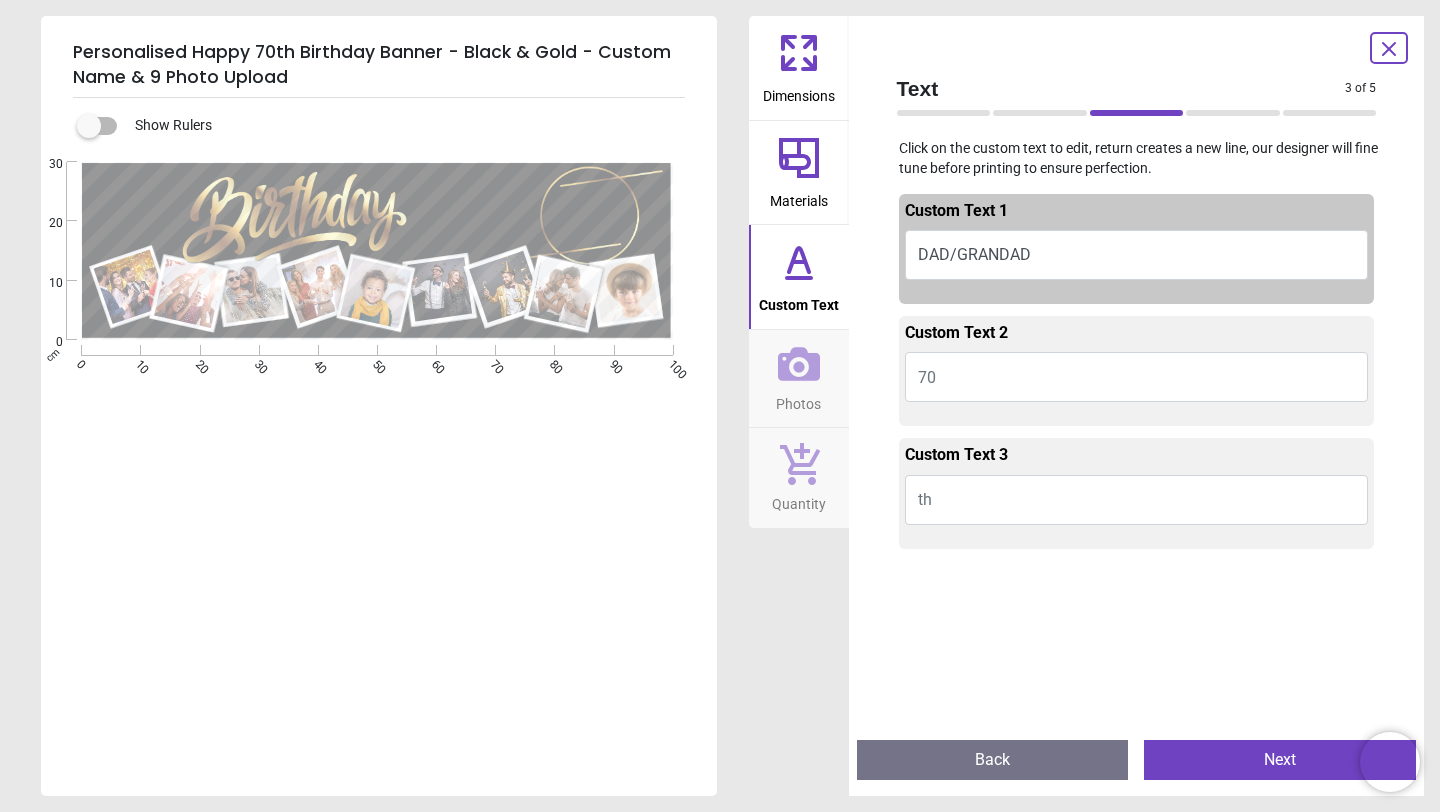 scroll, scrollTop: 2, scrollLeft: 0, axis: vertical 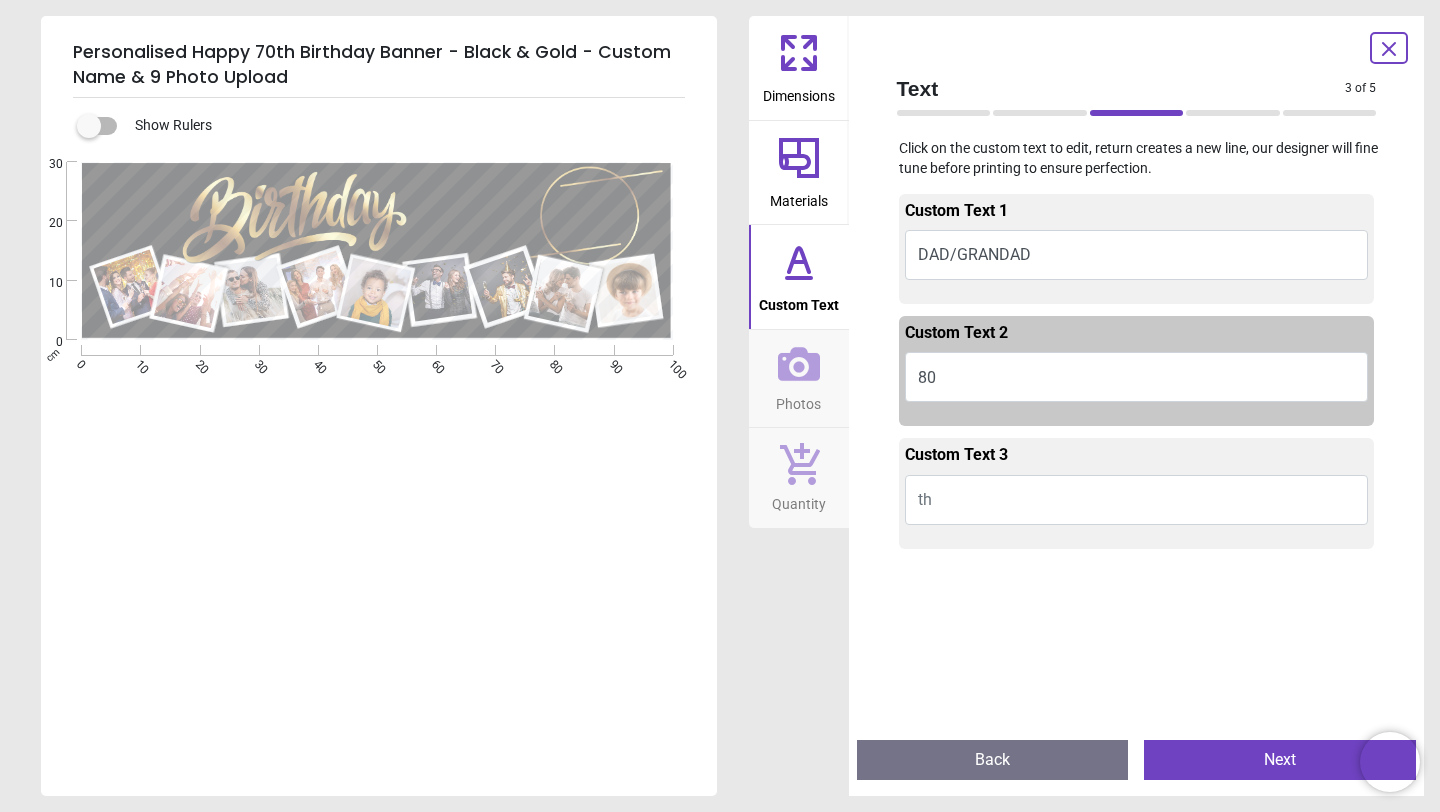 type on "**" 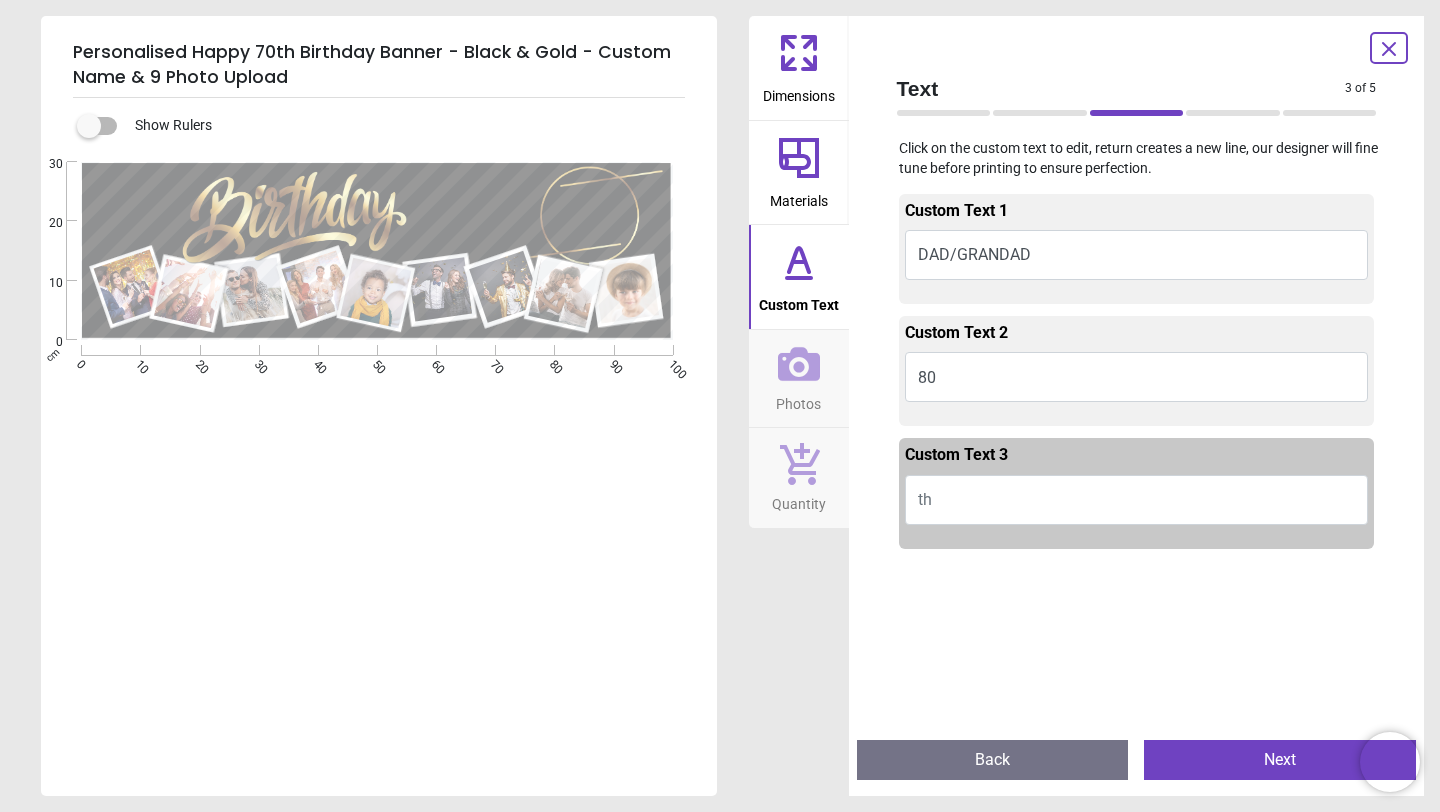 click on "DAD/GRANDAD" at bounding box center [1137, 255] 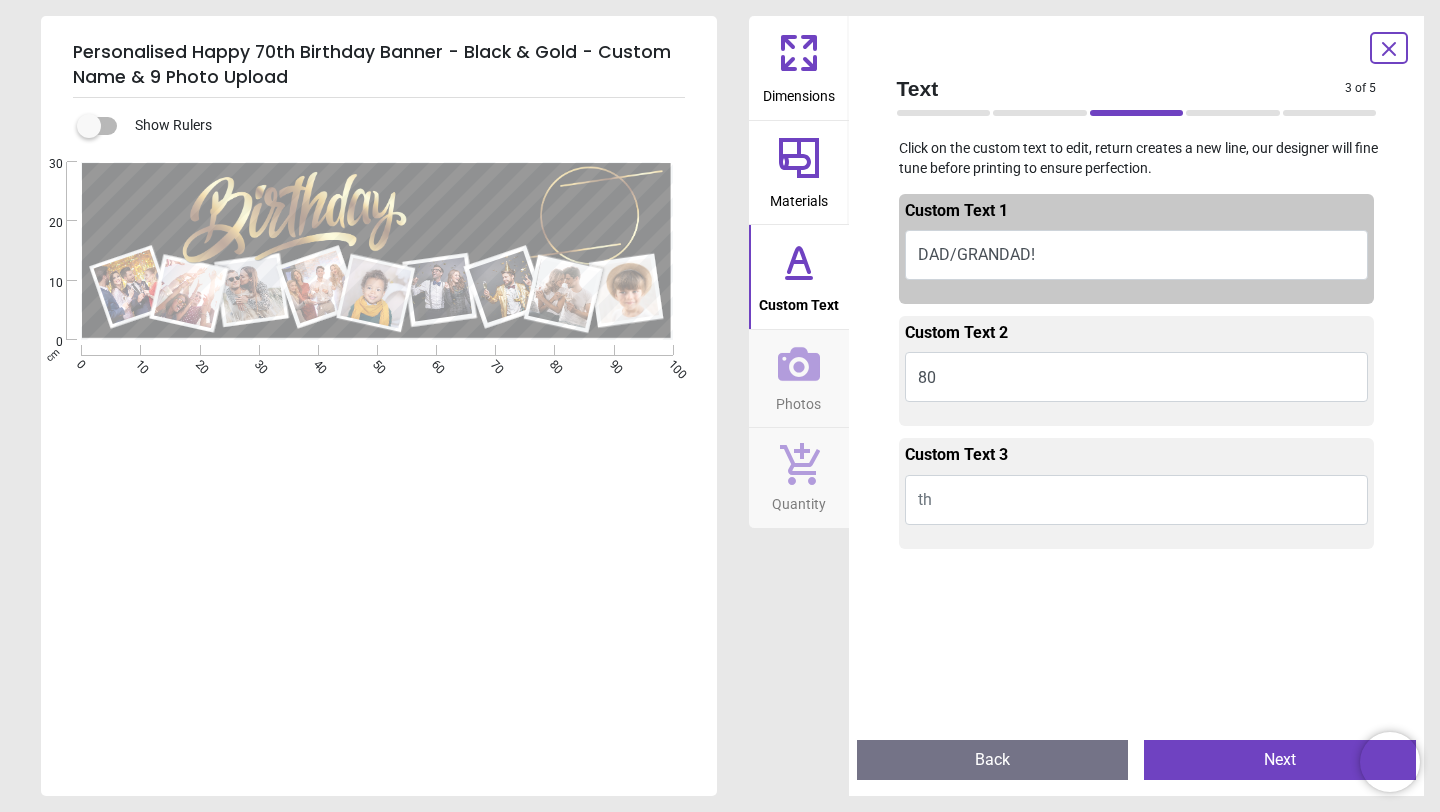 scroll, scrollTop: 2, scrollLeft: 0, axis: vertical 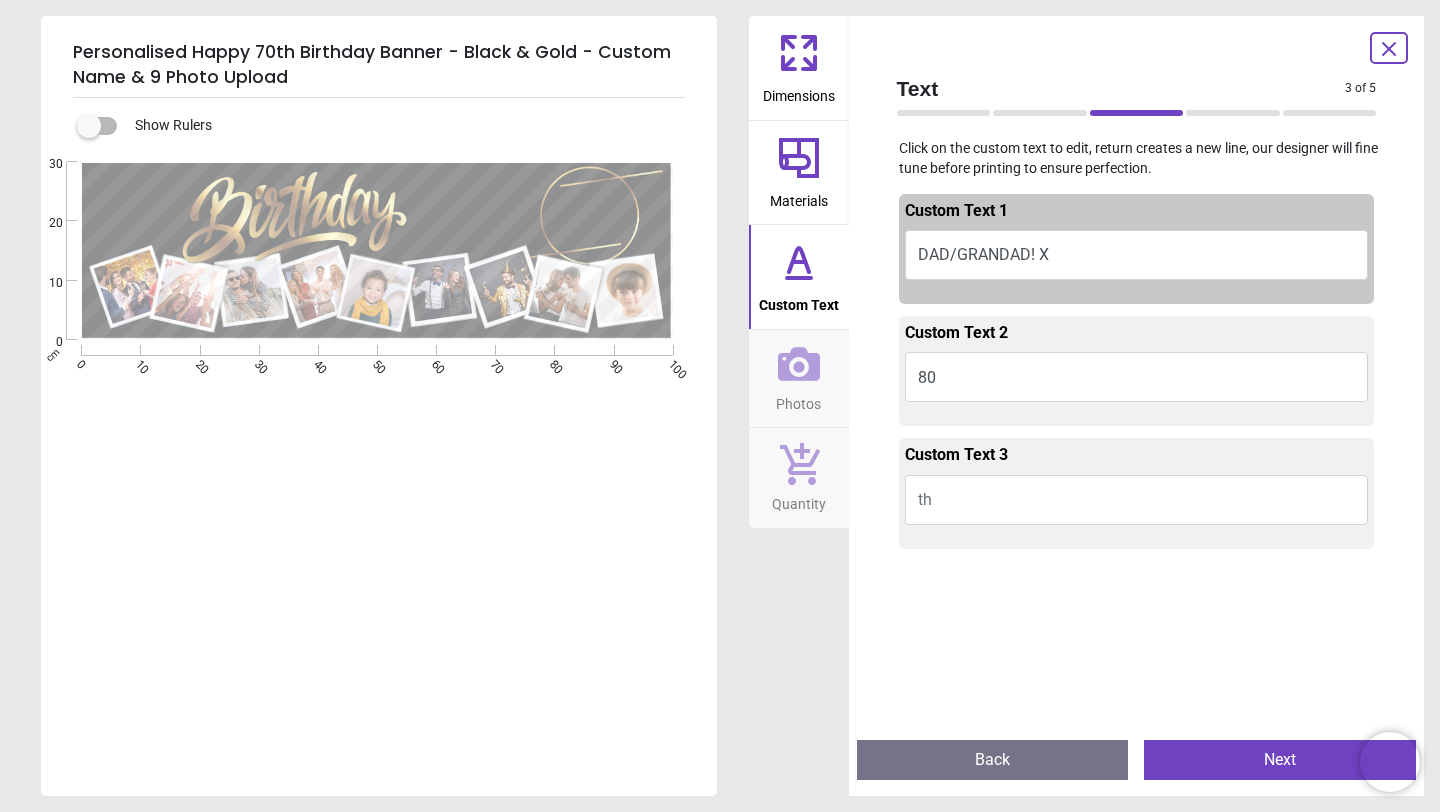 type on "**********" 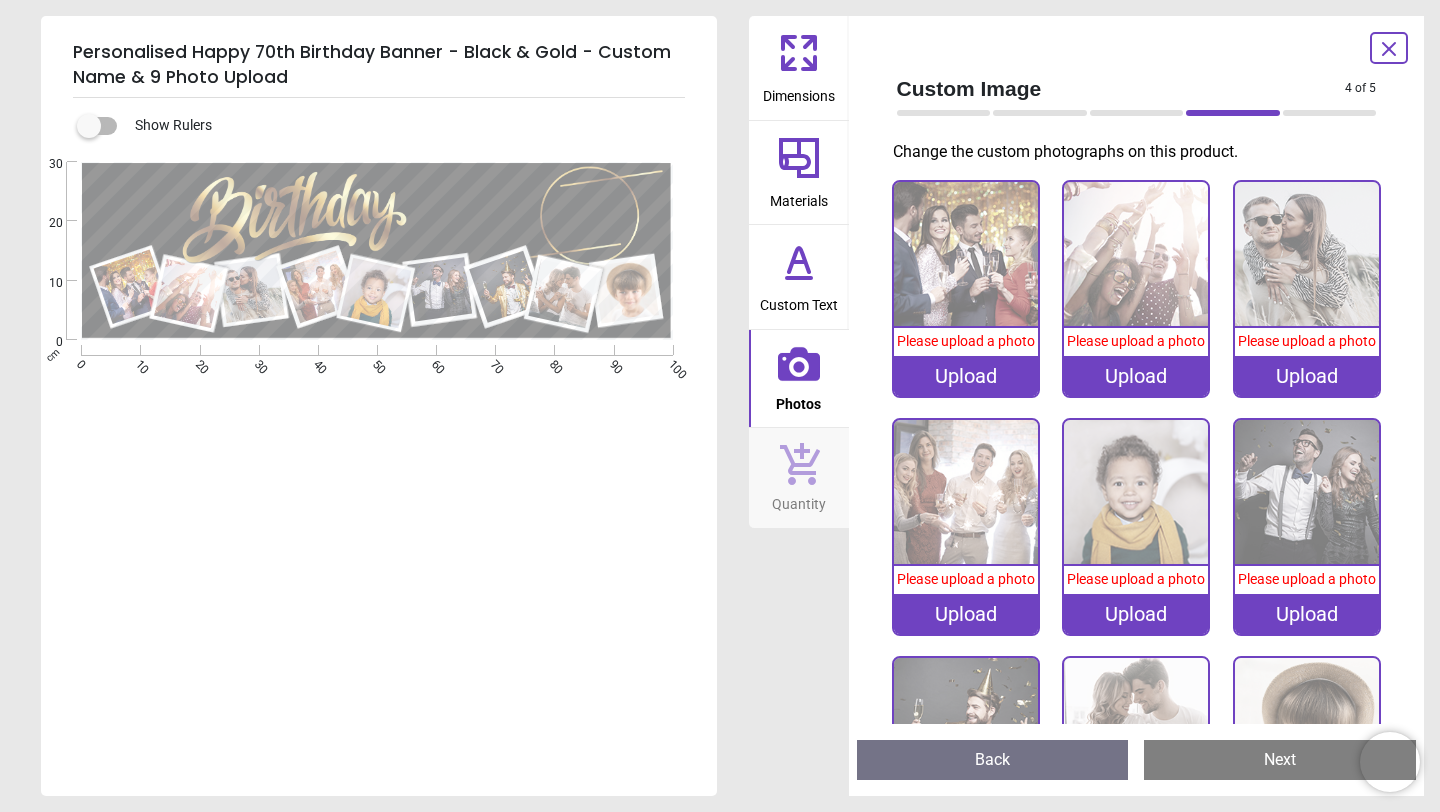 click on "Upload" at bounding box center [966, 376] 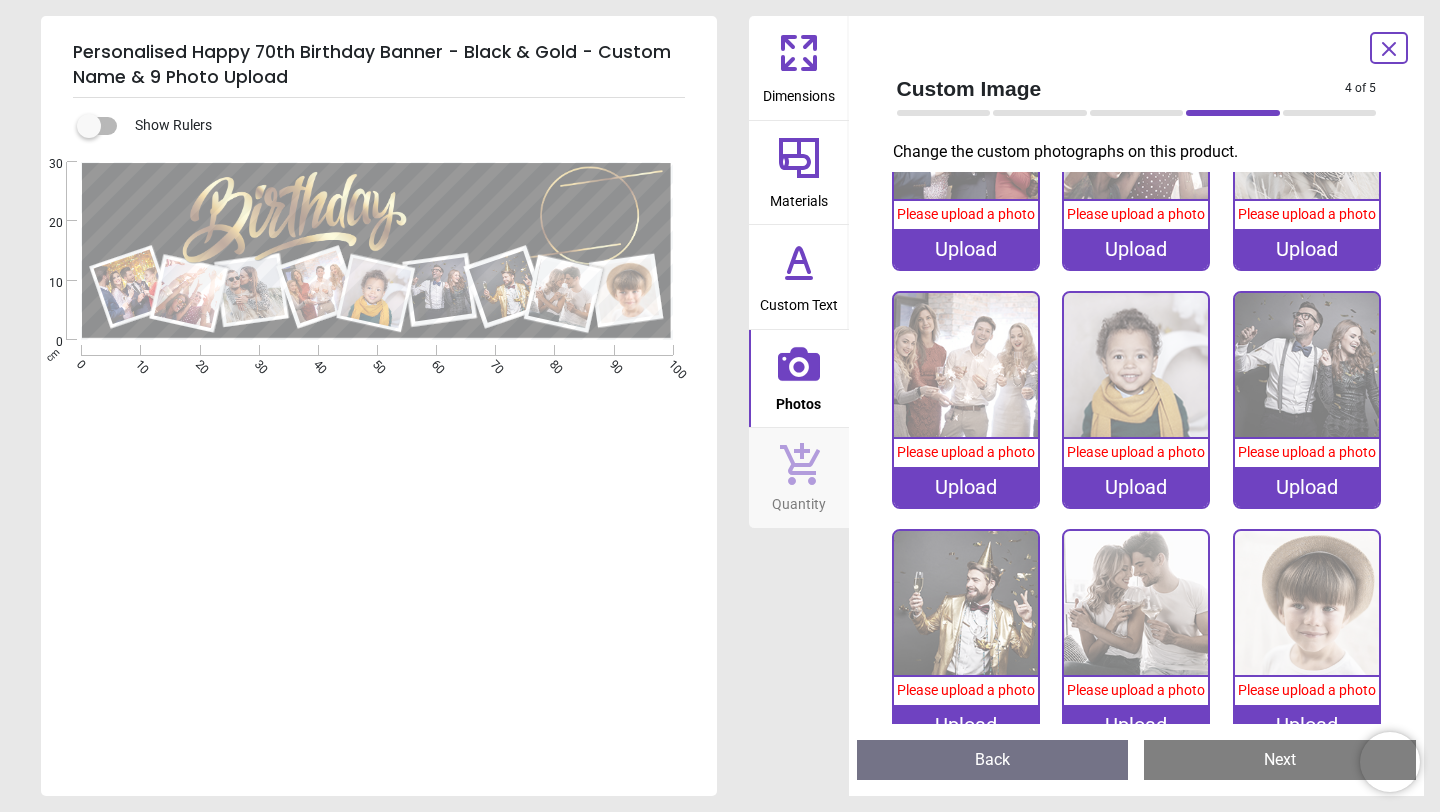 scroll, scrollTop: 170, scrollLeft: 0, axis: vertical 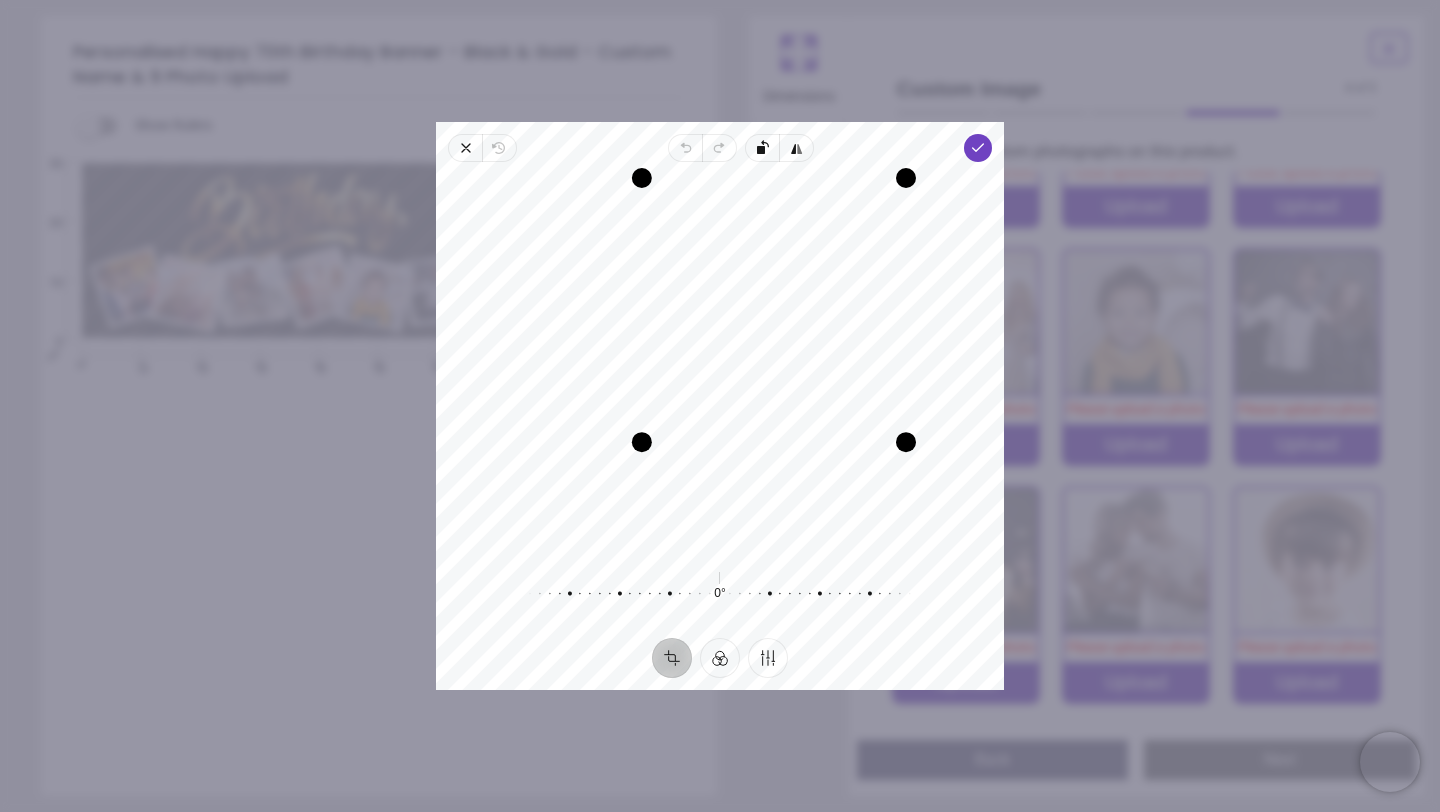 drag, startPoint x: 531, startPoint y: 554, endPoint x: 781, endPoint y: 526, distance: 251.56311 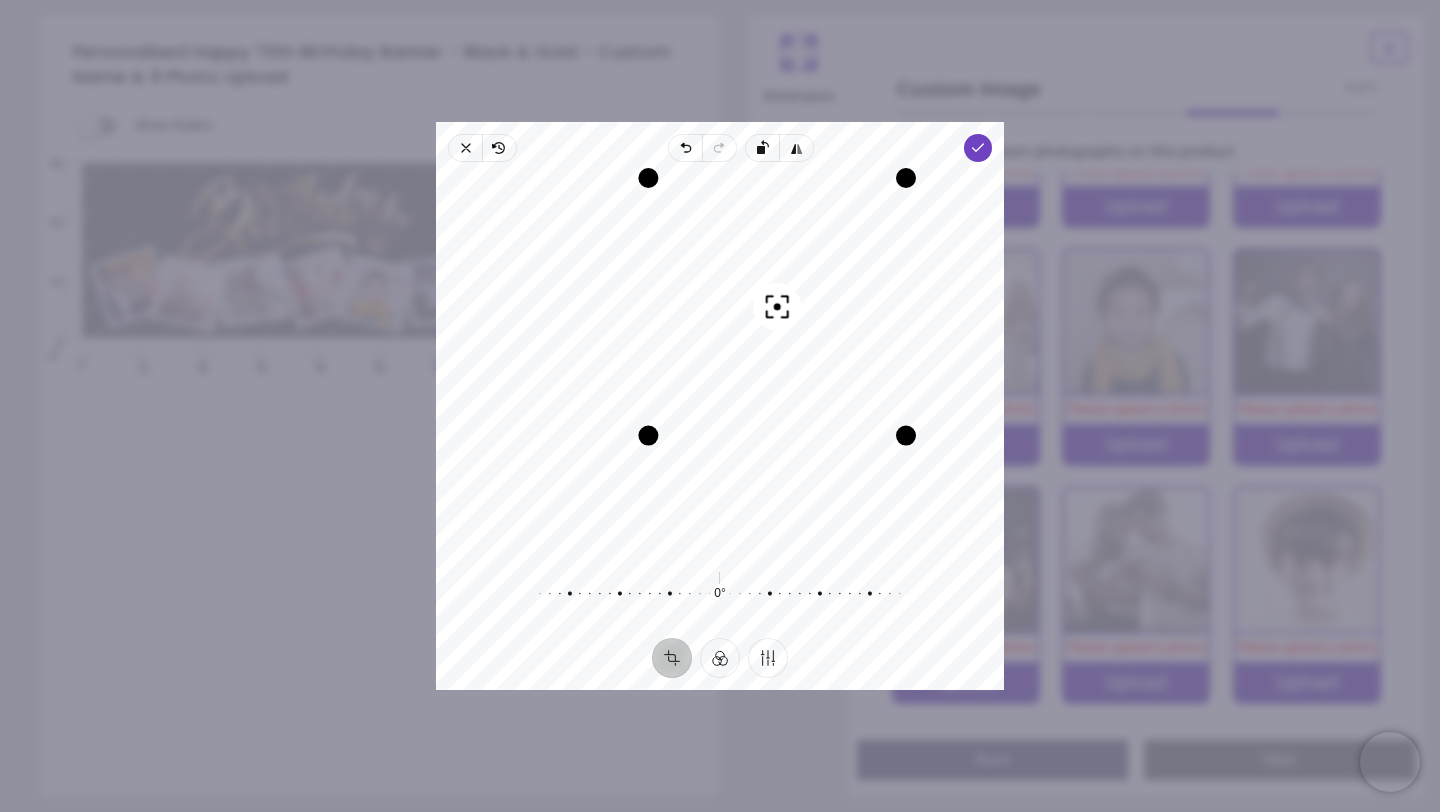 drag, startPoint x: 786, startPoint y: 355, endPoint x: 737, endPoint y: 317, distance: 62.008064 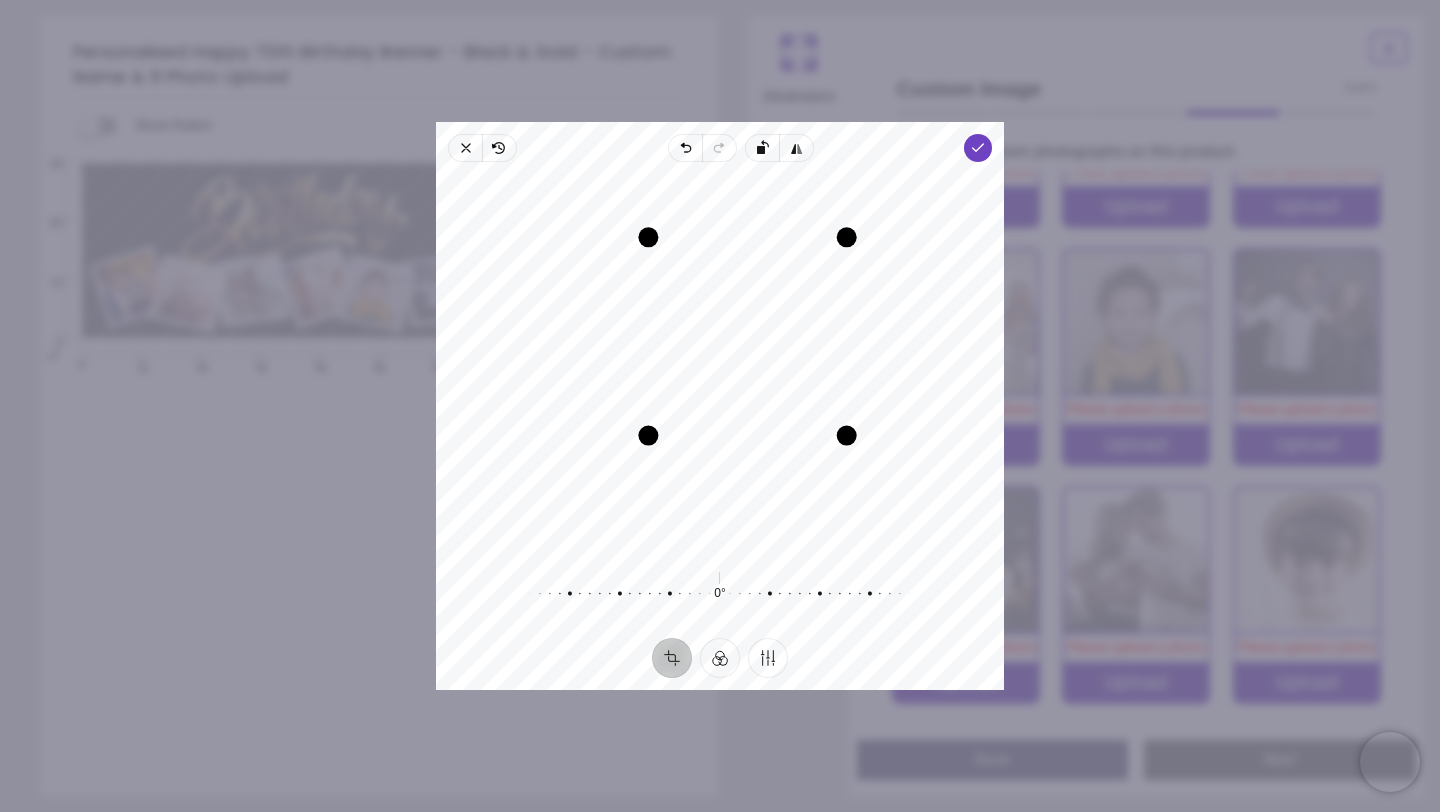 drag, startPoint x: 897, startPoint y: 175, endPoint x: 871, endPoint y: 275, distance: 103.32473 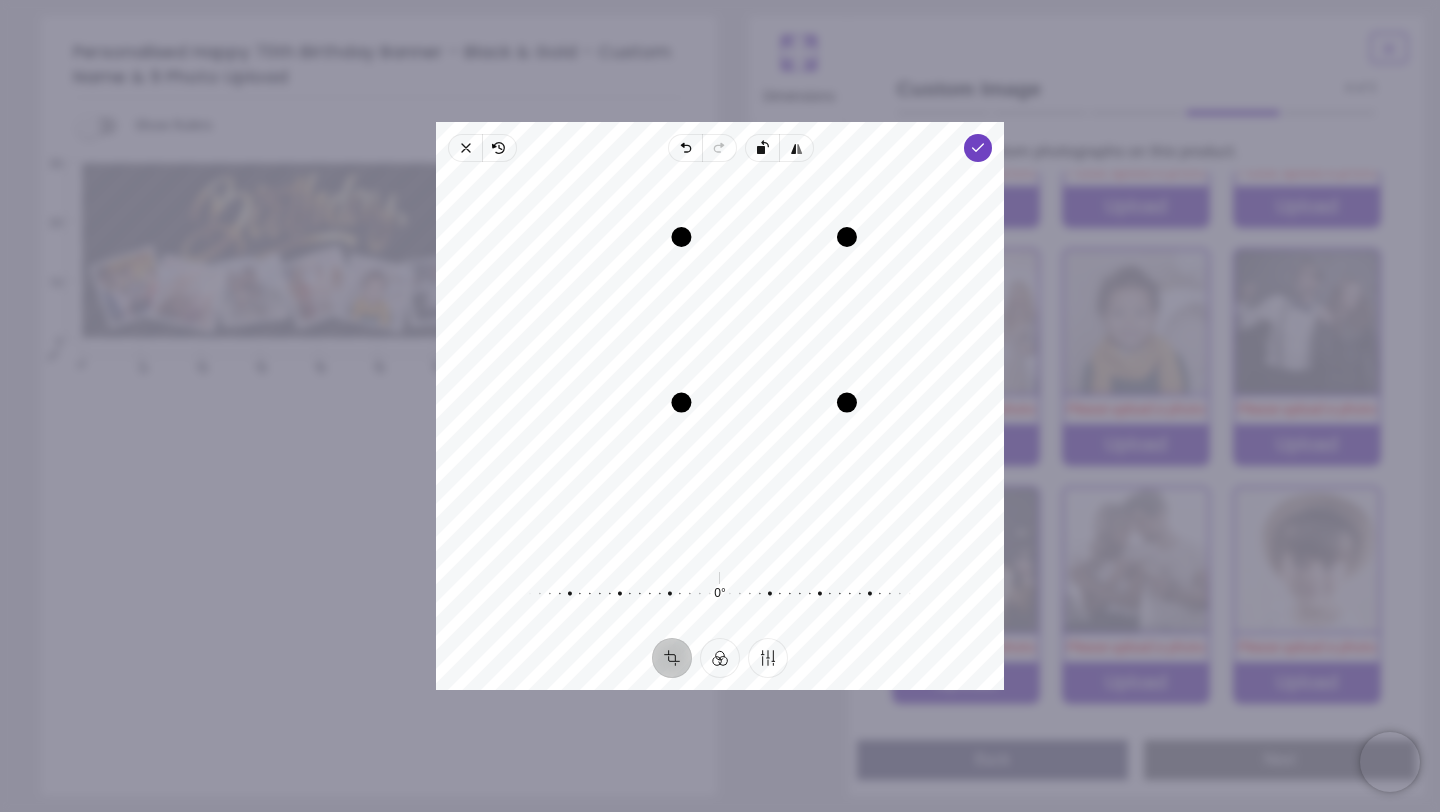 drag, startPoint x: 651, startPoint y: 436, endPoint x: 701, endPoint y: 418, distance: 53.14132 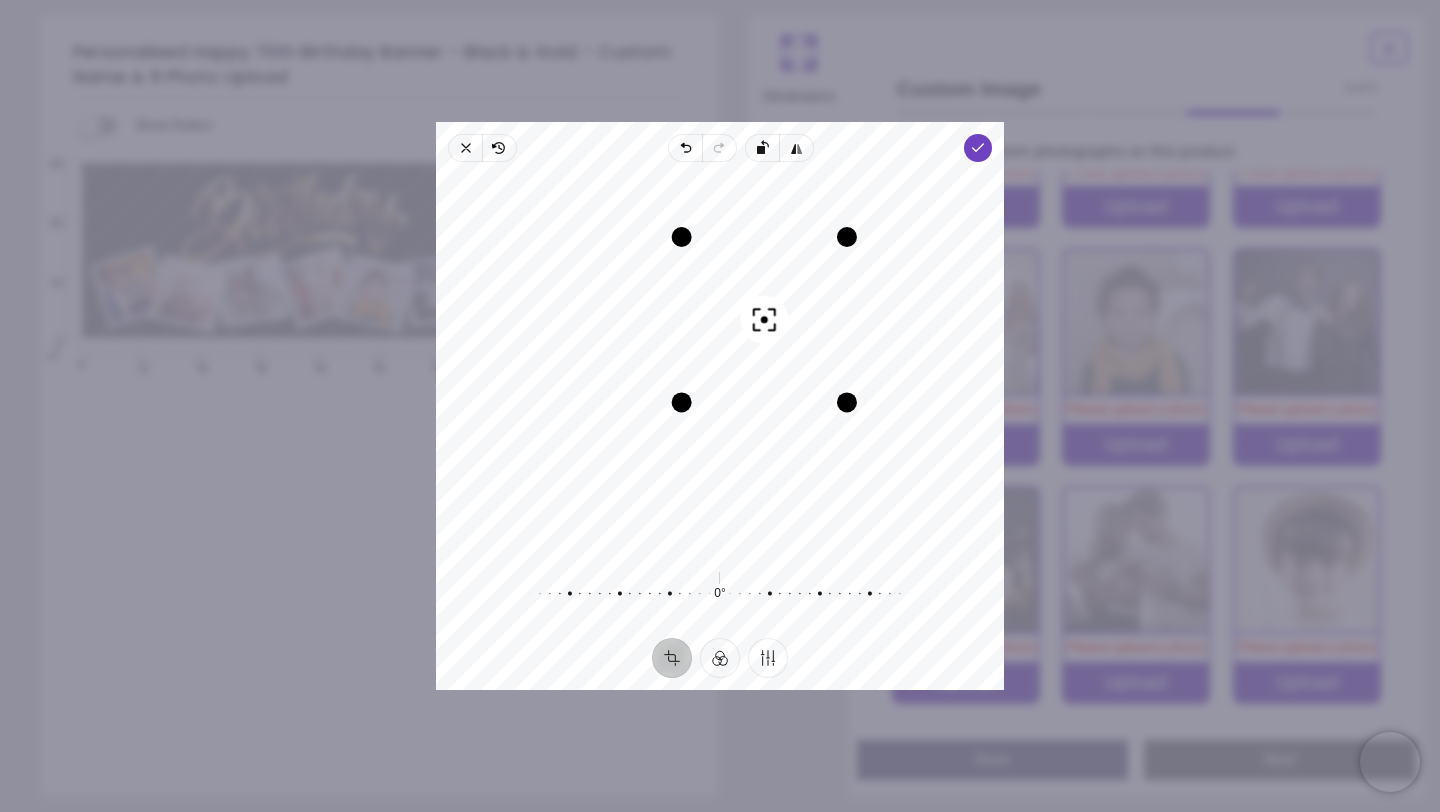 drag, startPoint x: 787, startPoint y: 344, endPoint x: 781, endPoint y: 307, distance: 37.48333 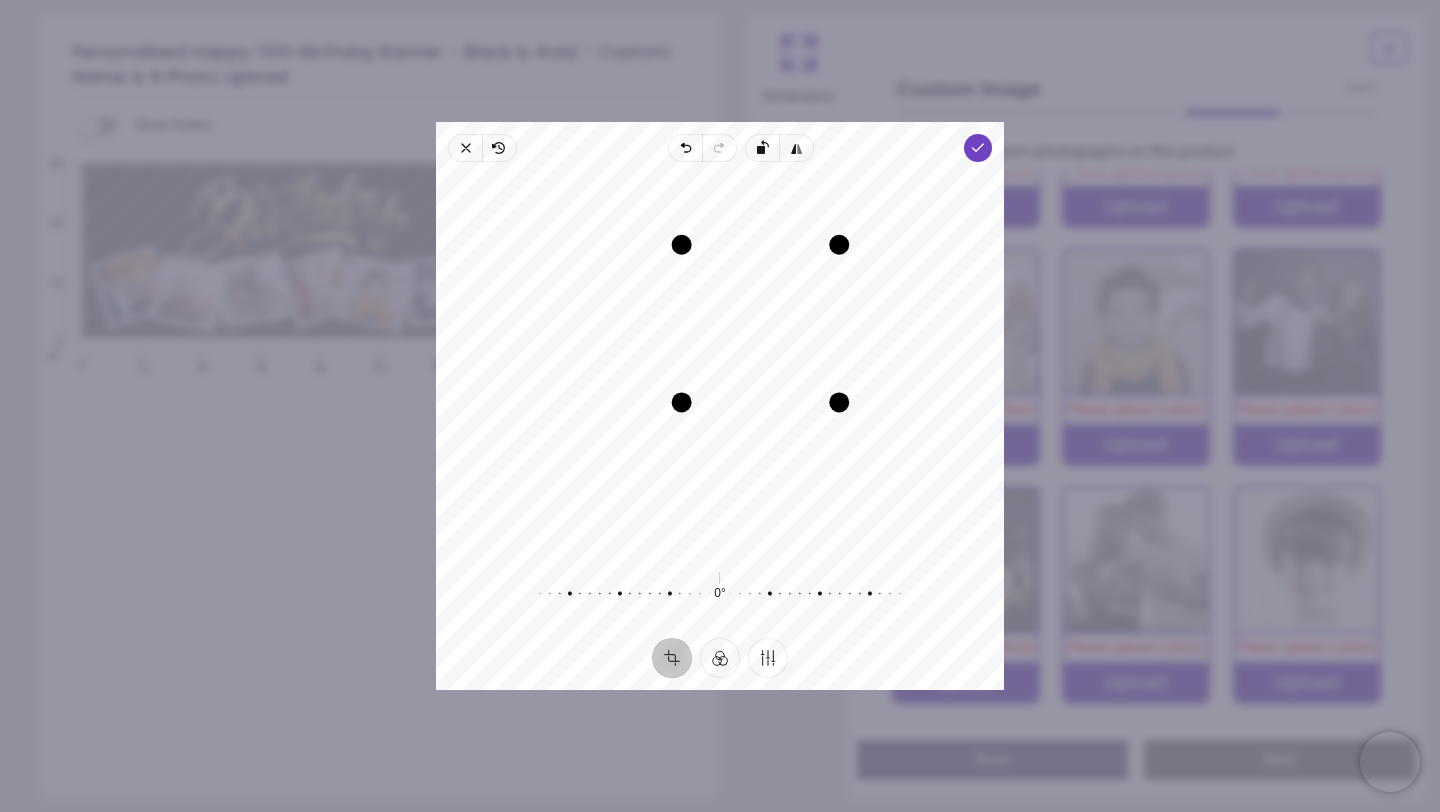 drag, startPoint x: 848, startPoint y: 239, endPoint x: 839, endPoint y: 244, distance: 10.29563 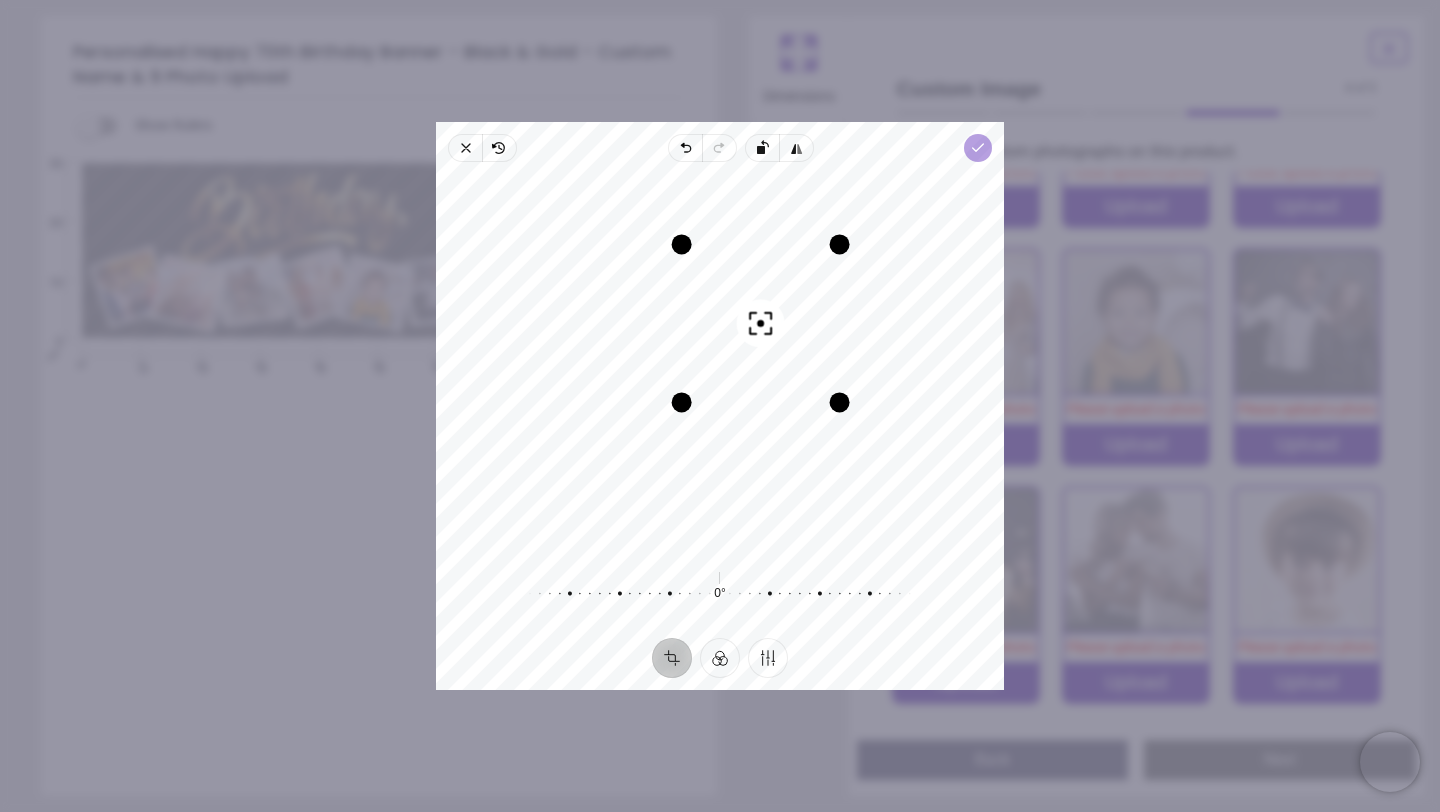 click on "Done" at bounding box center (978, 148) 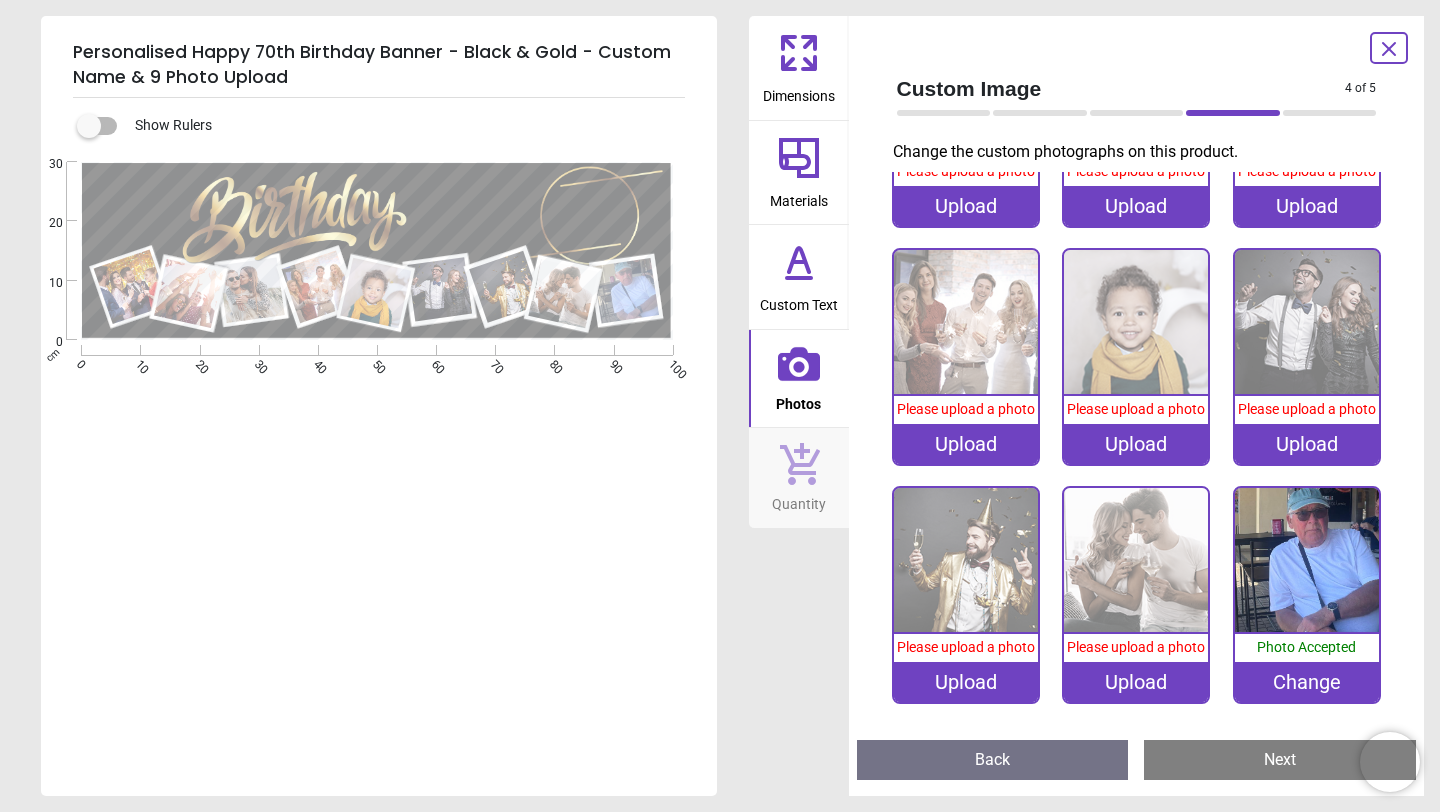 scroll, scrollTop: 0, scrollLeft: 0, axis: both 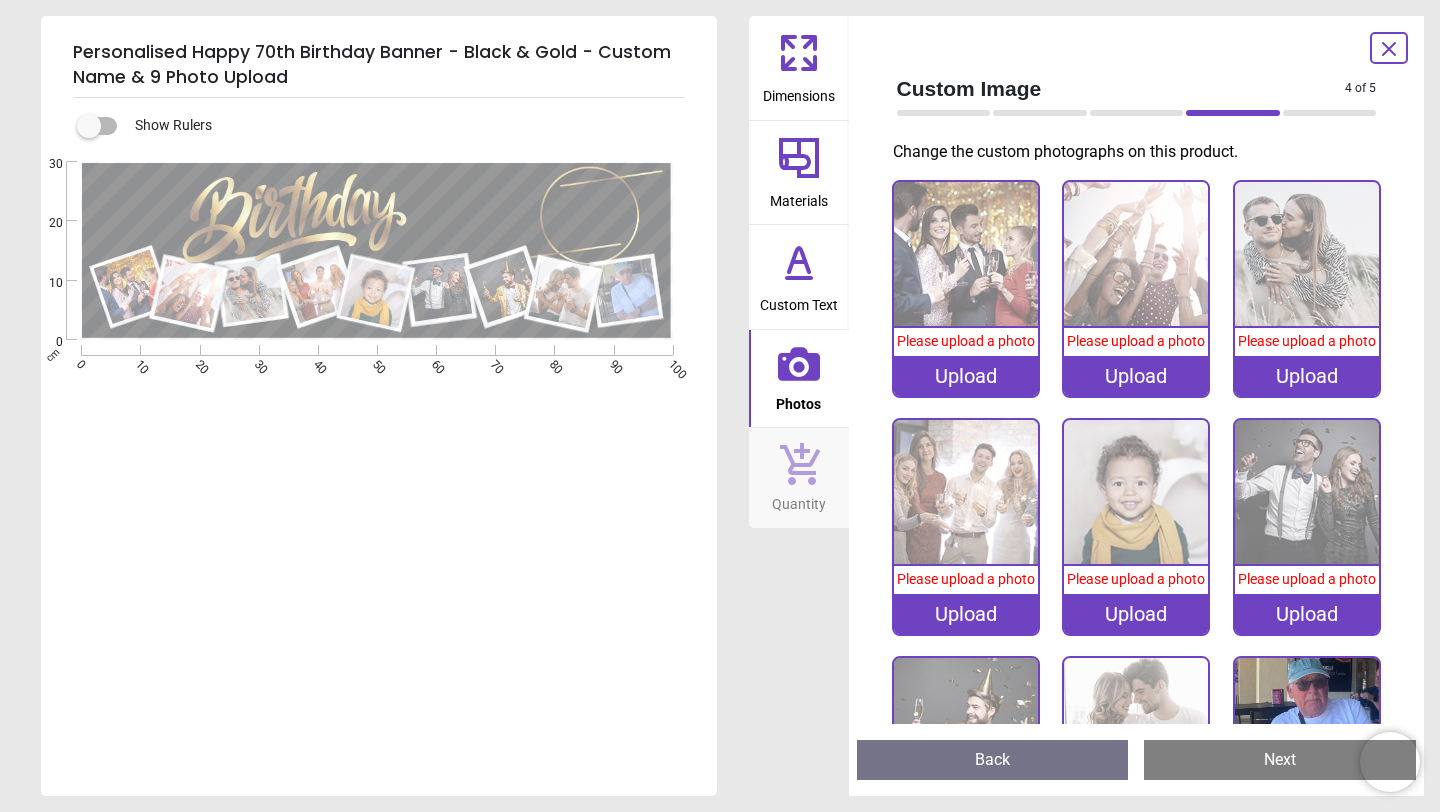 click on "Upload" at bounding box center [966, 376] 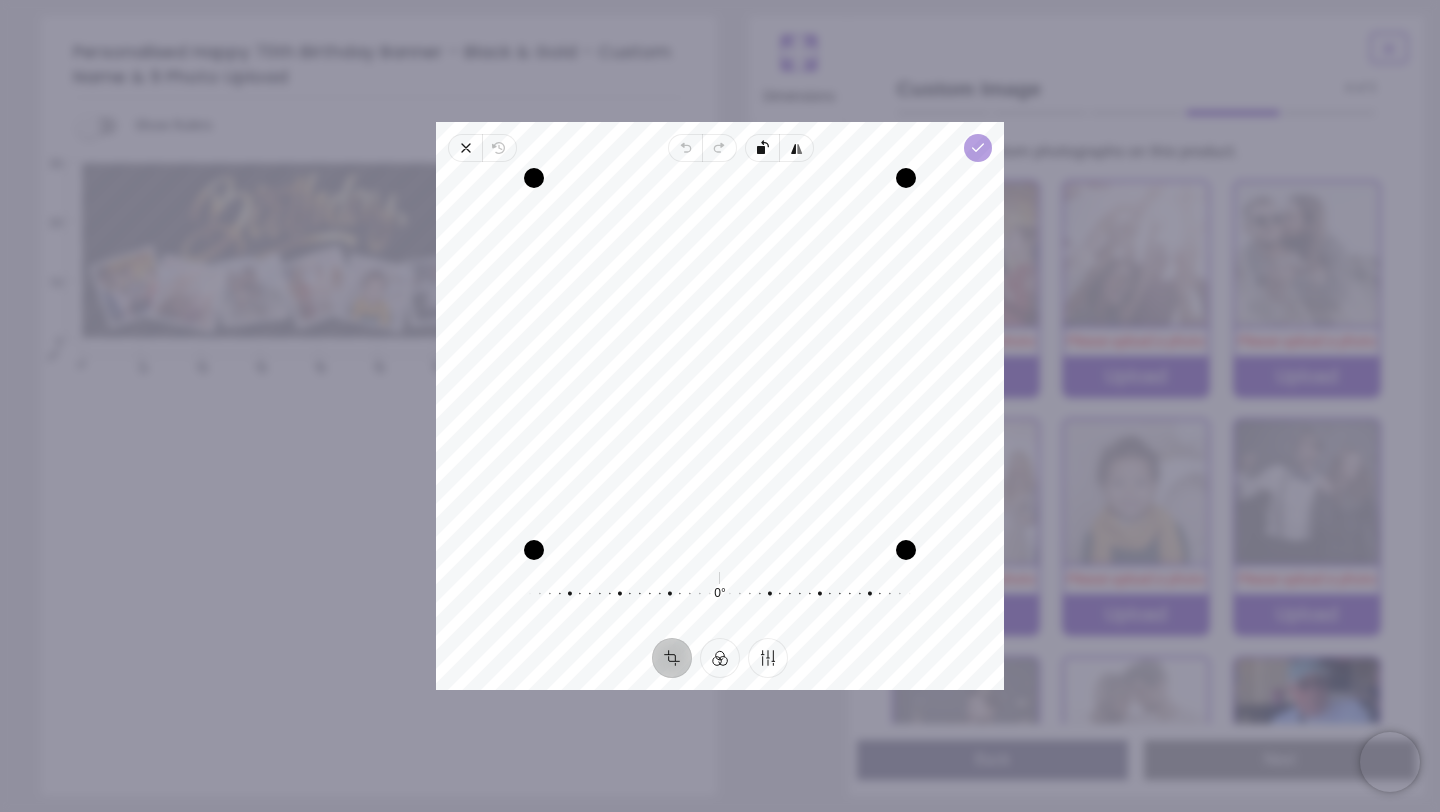 click 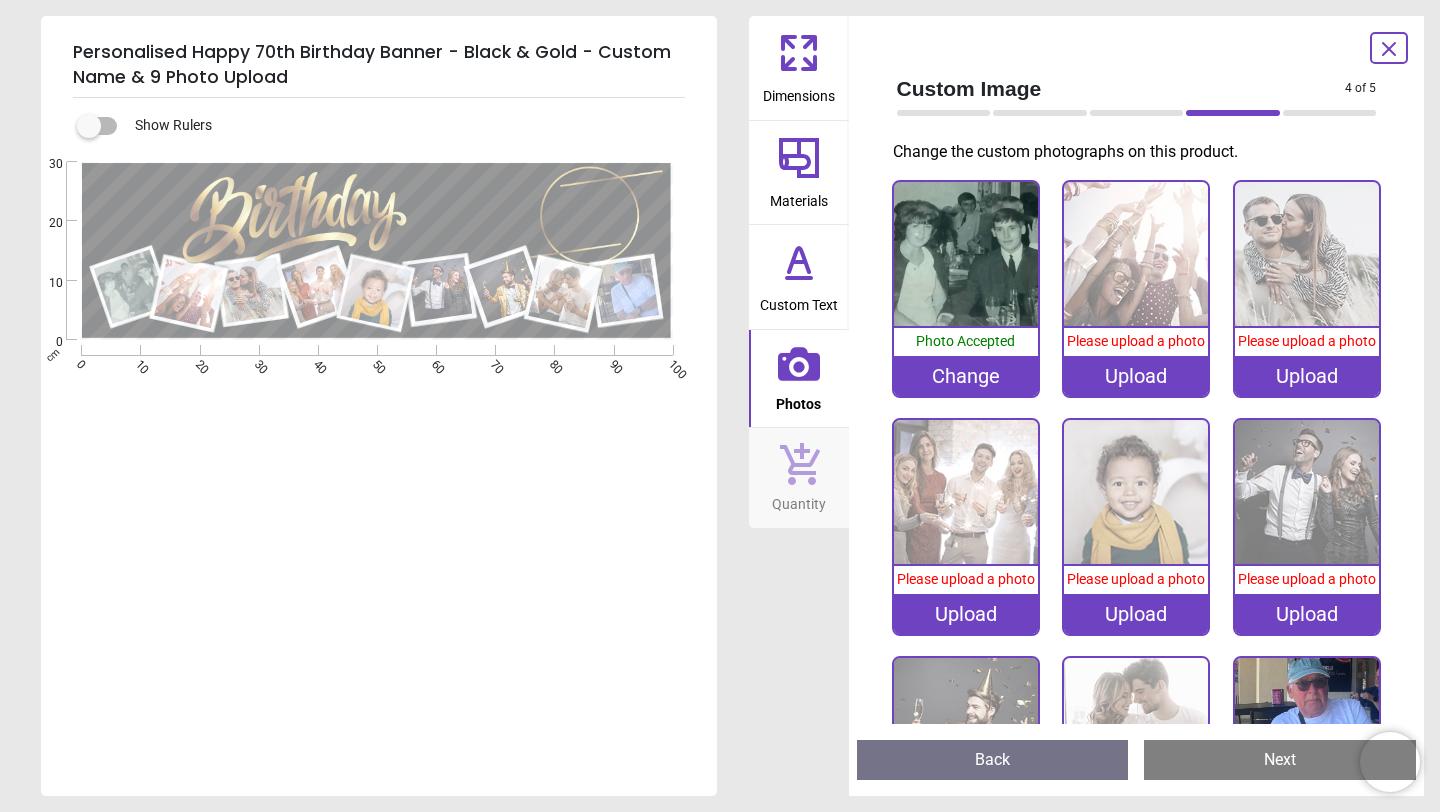 click on "Upload" at bounding box center (1136, 376) 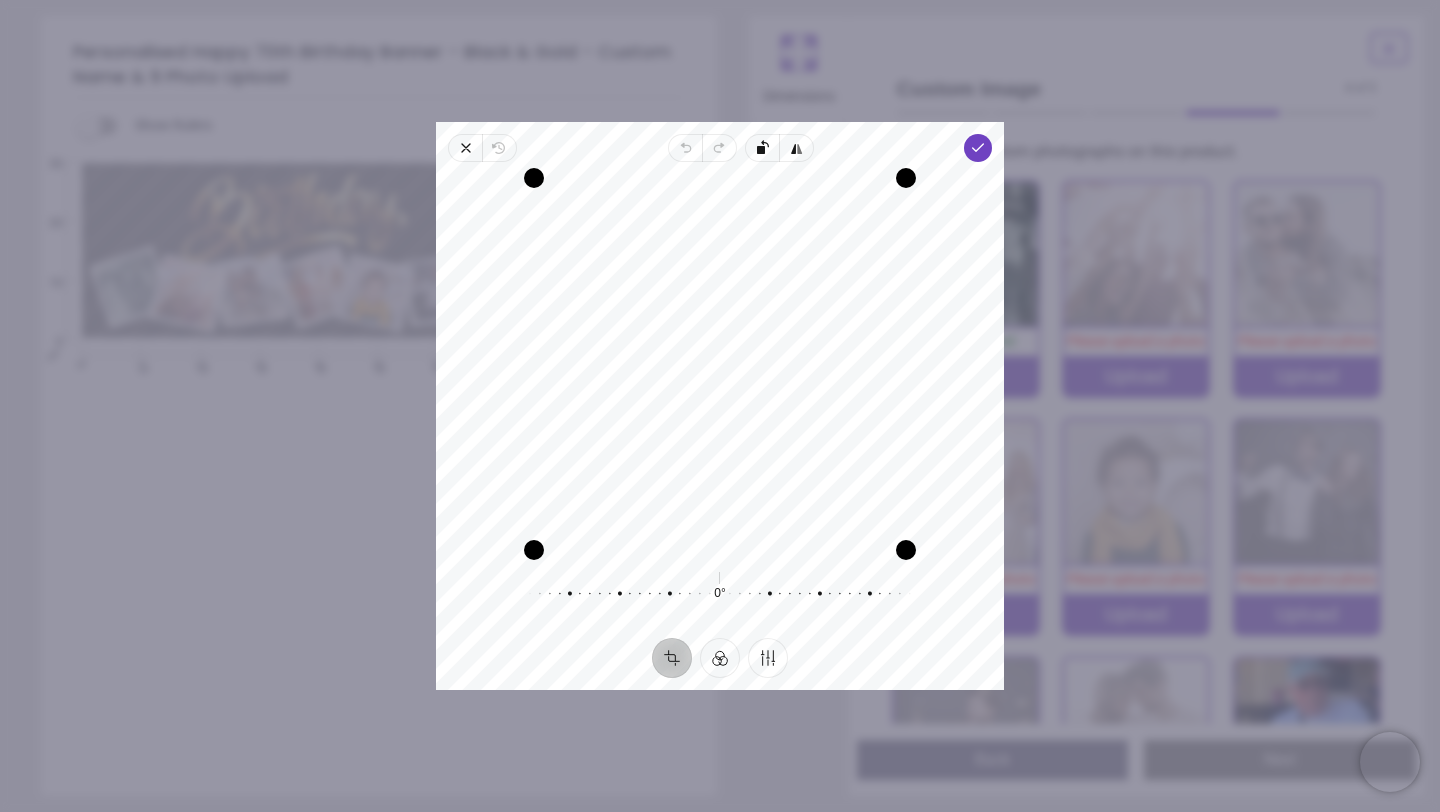 drag, startPoint x: 804, startPoint y: 437, endPoint x: 832, endPoint y: 415, distance: 35.608986 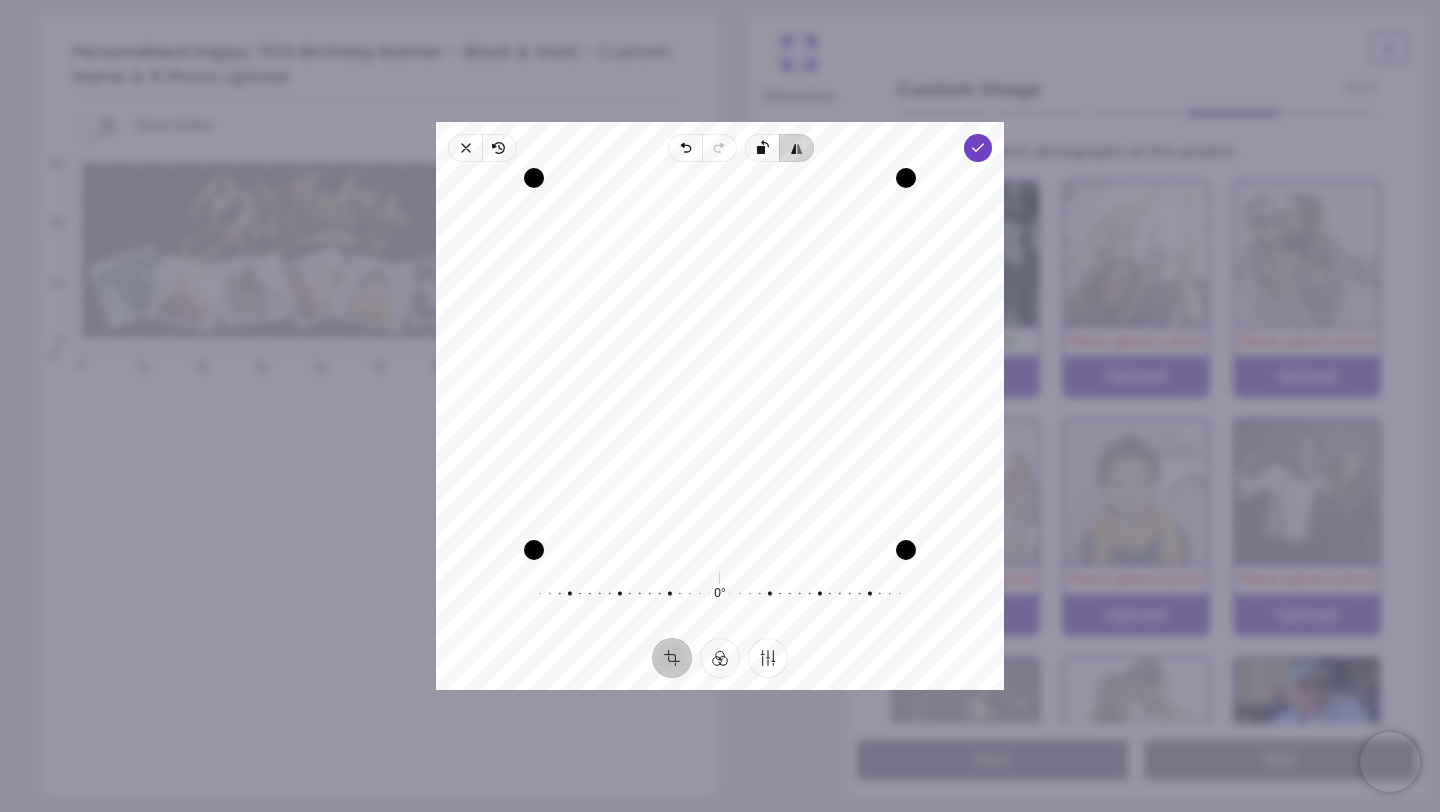 click 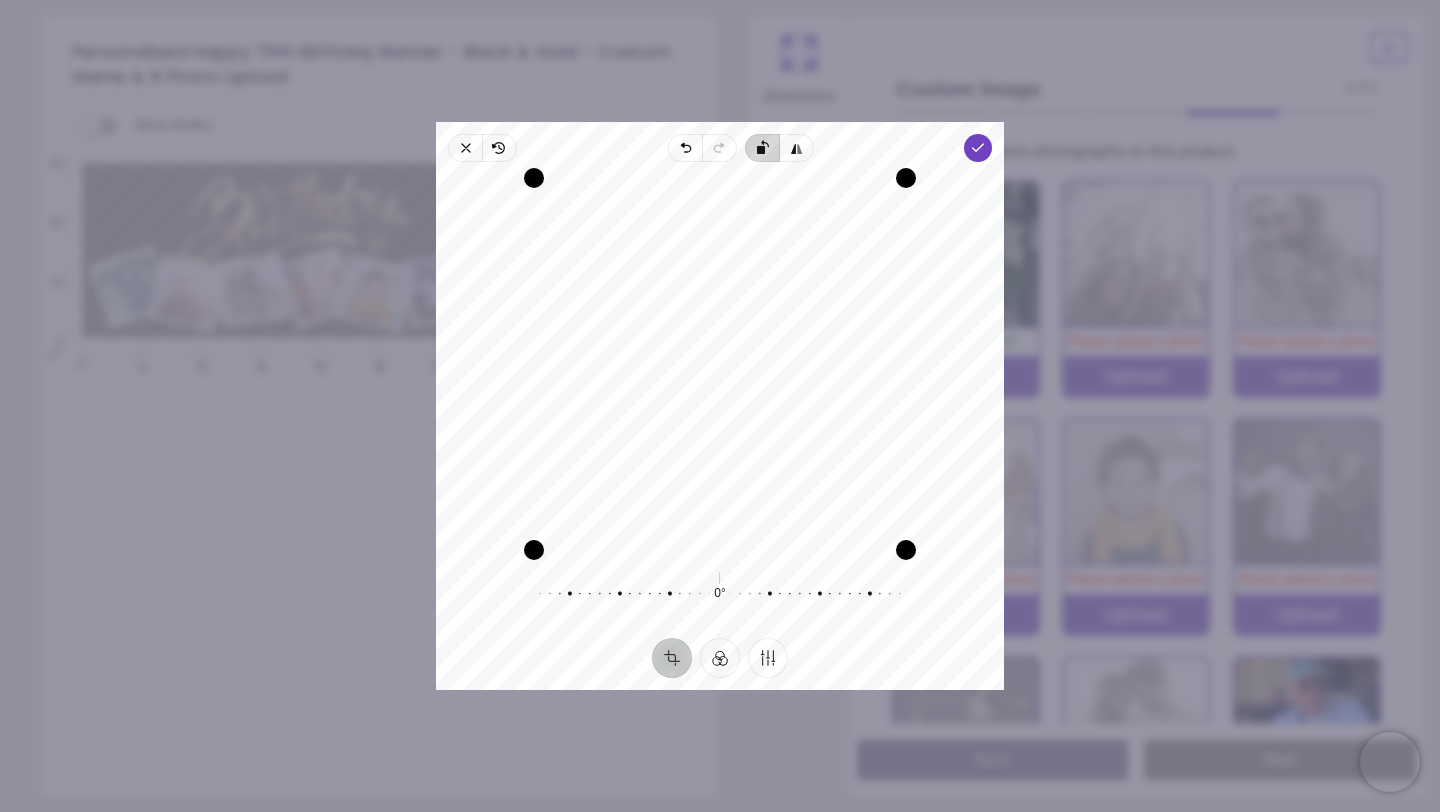 click 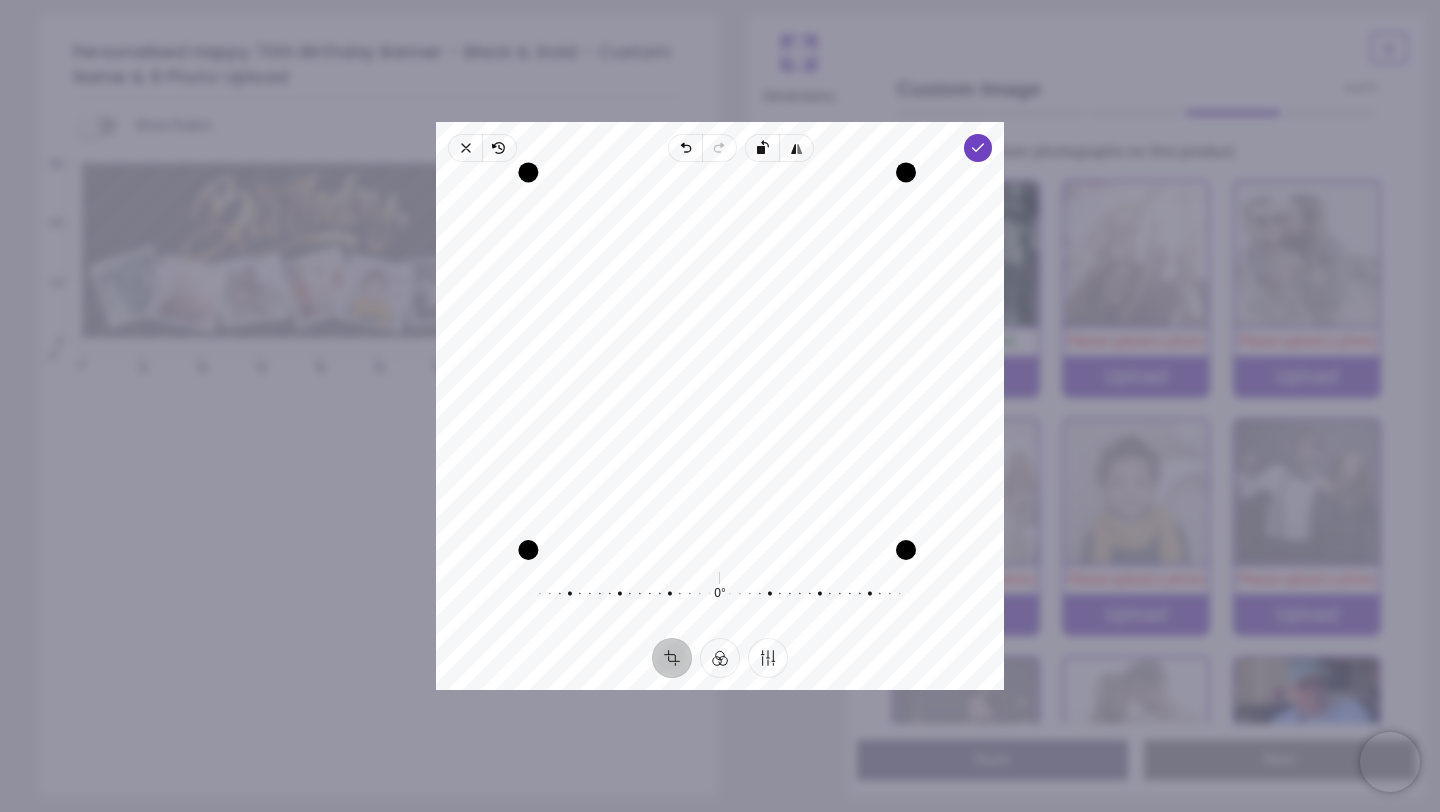 drag, startPoint x: 537, startPoint y: 182, endPoint x: 482, endPoint y: 189, distance: 55.443665 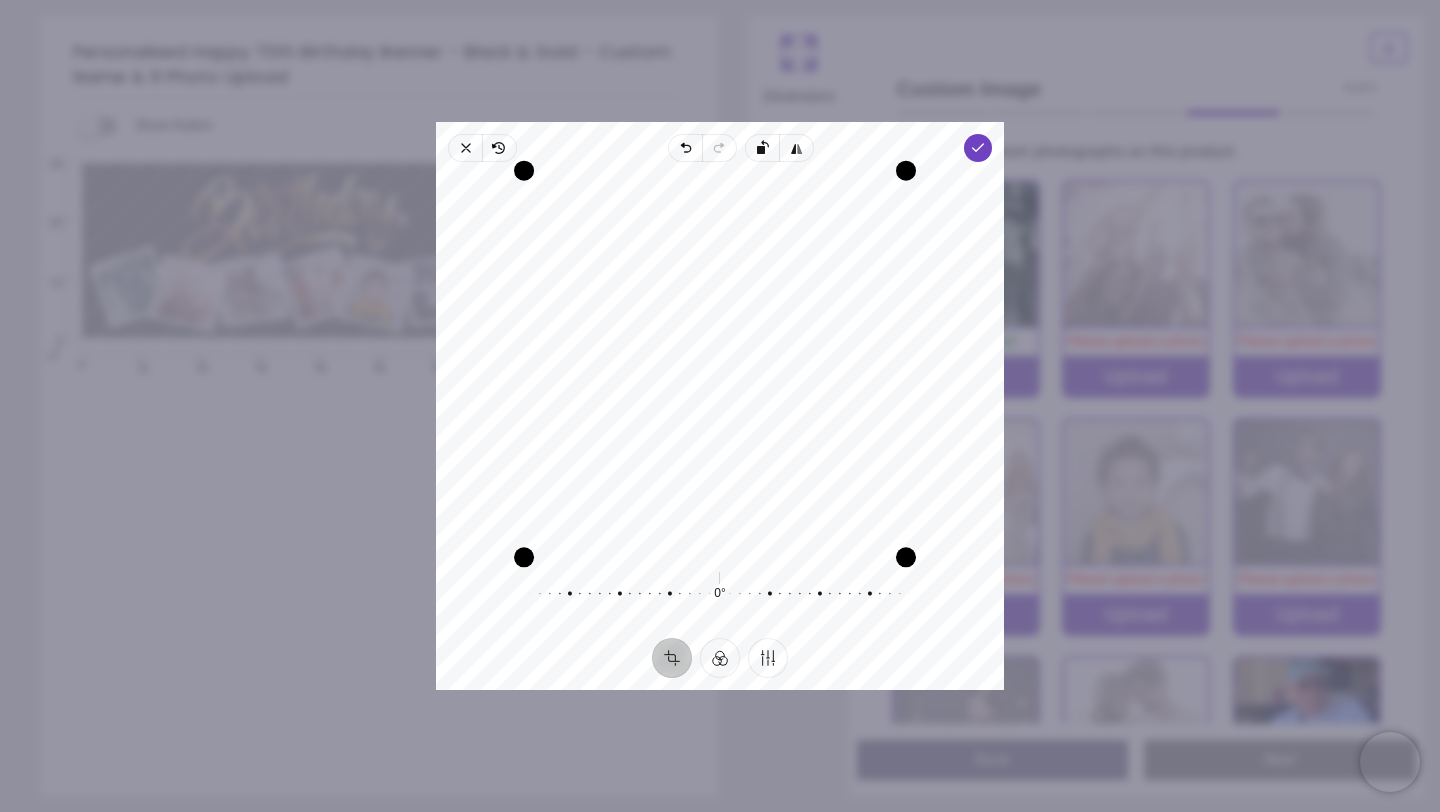 drag, startPoint x: 534, startPoint y: 237, endPoint x: 445, endPoint y: 239, distance: 89.02247 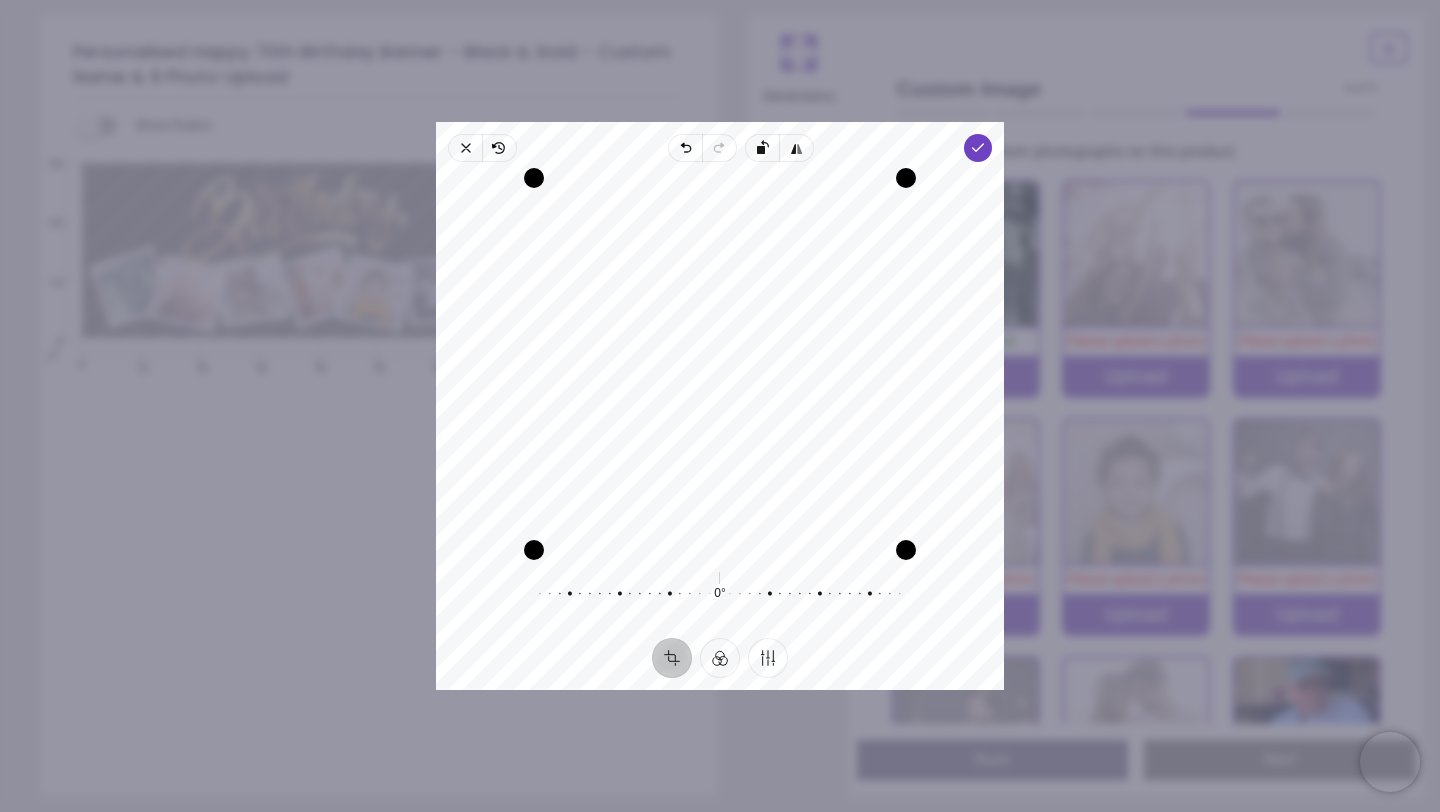 drag, startPoint x: 753, startPoint y: 317, endPoint x: 844, endPoint y: 311, distance: 91.197586 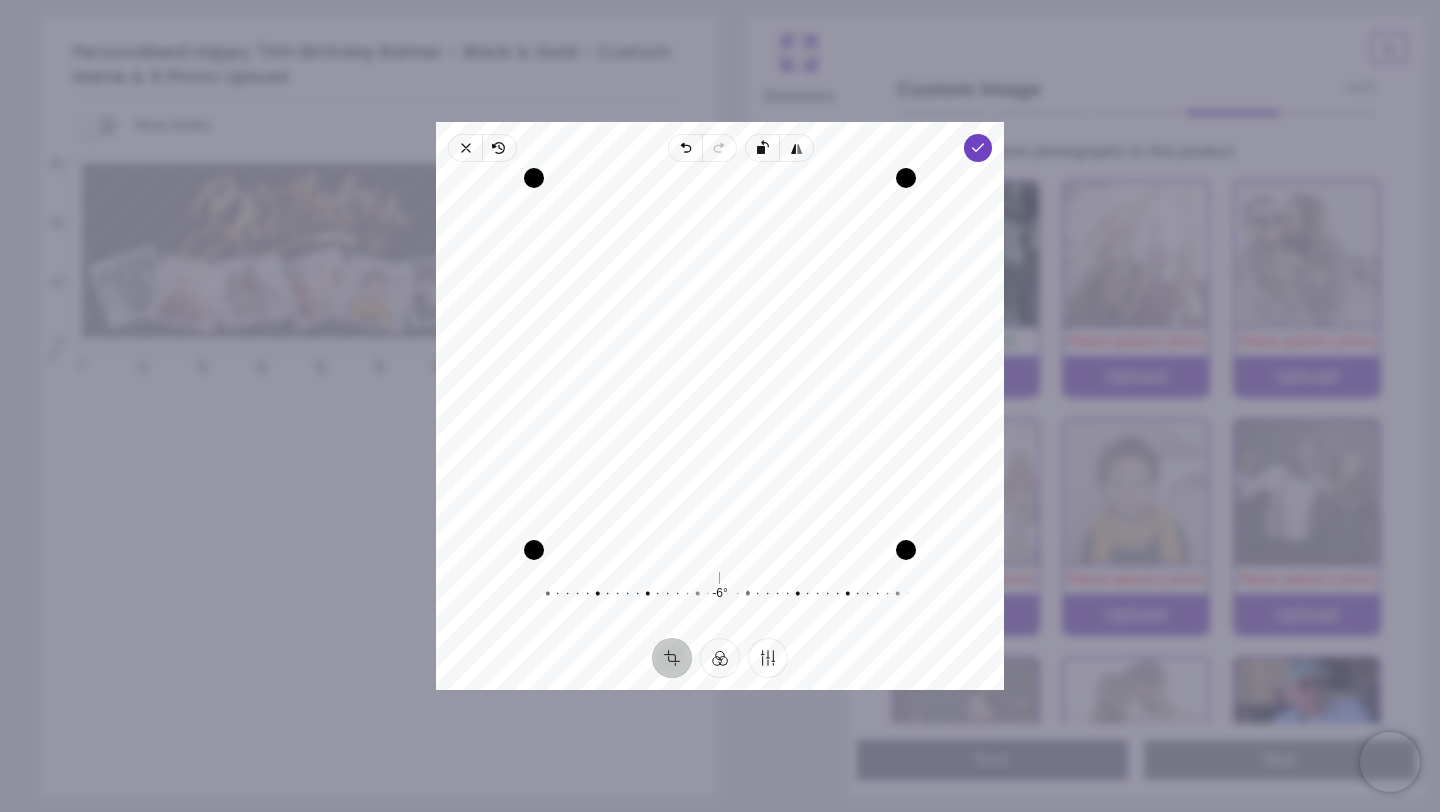 drag, startPoint x: 716, startPoint y: 593, endPoint x: 739, endPoint y: 579, distance: 26.925823 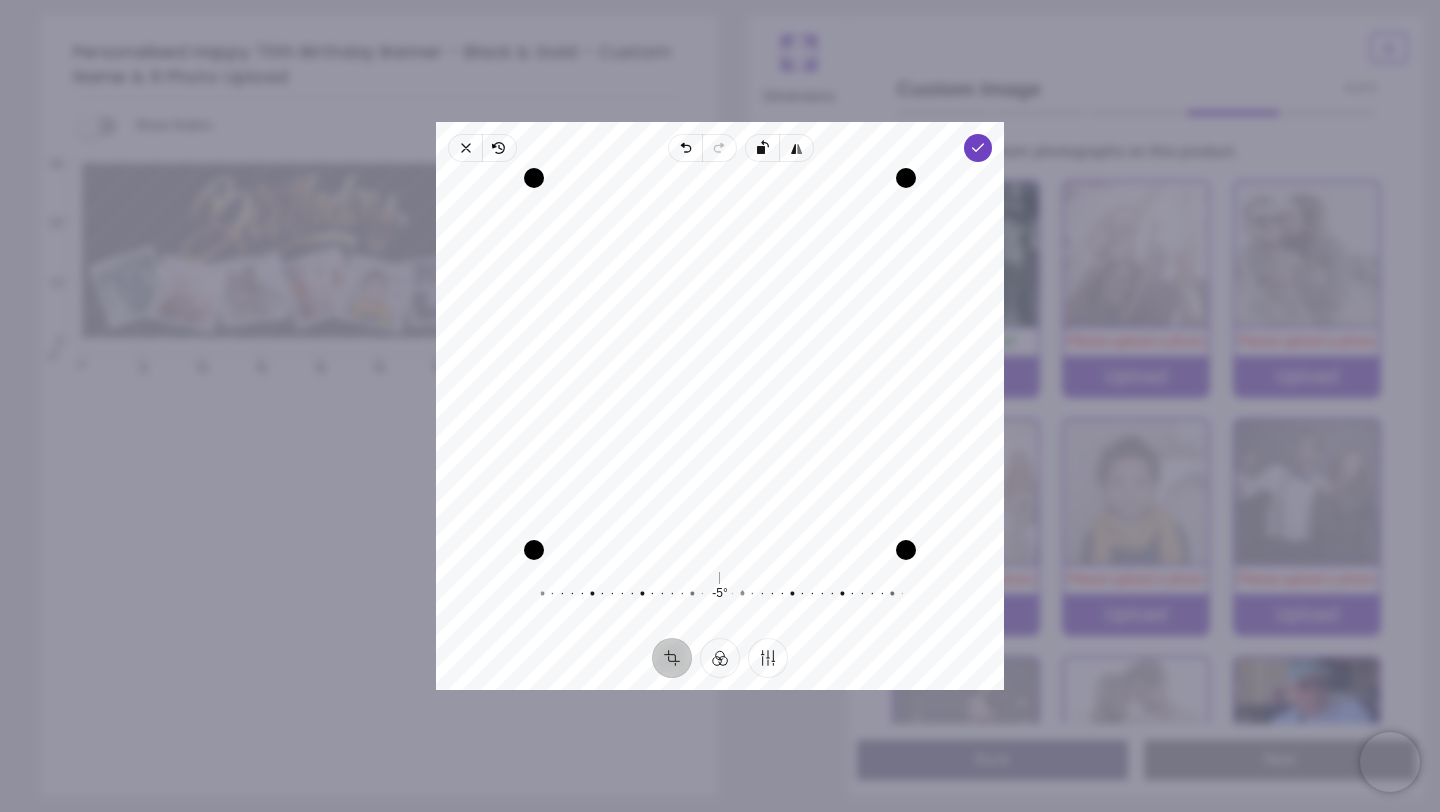 drag, startPoint x: 842, startPoint y: 442, endPoint x: 835, endPoint y: 417, distance: 25.96151 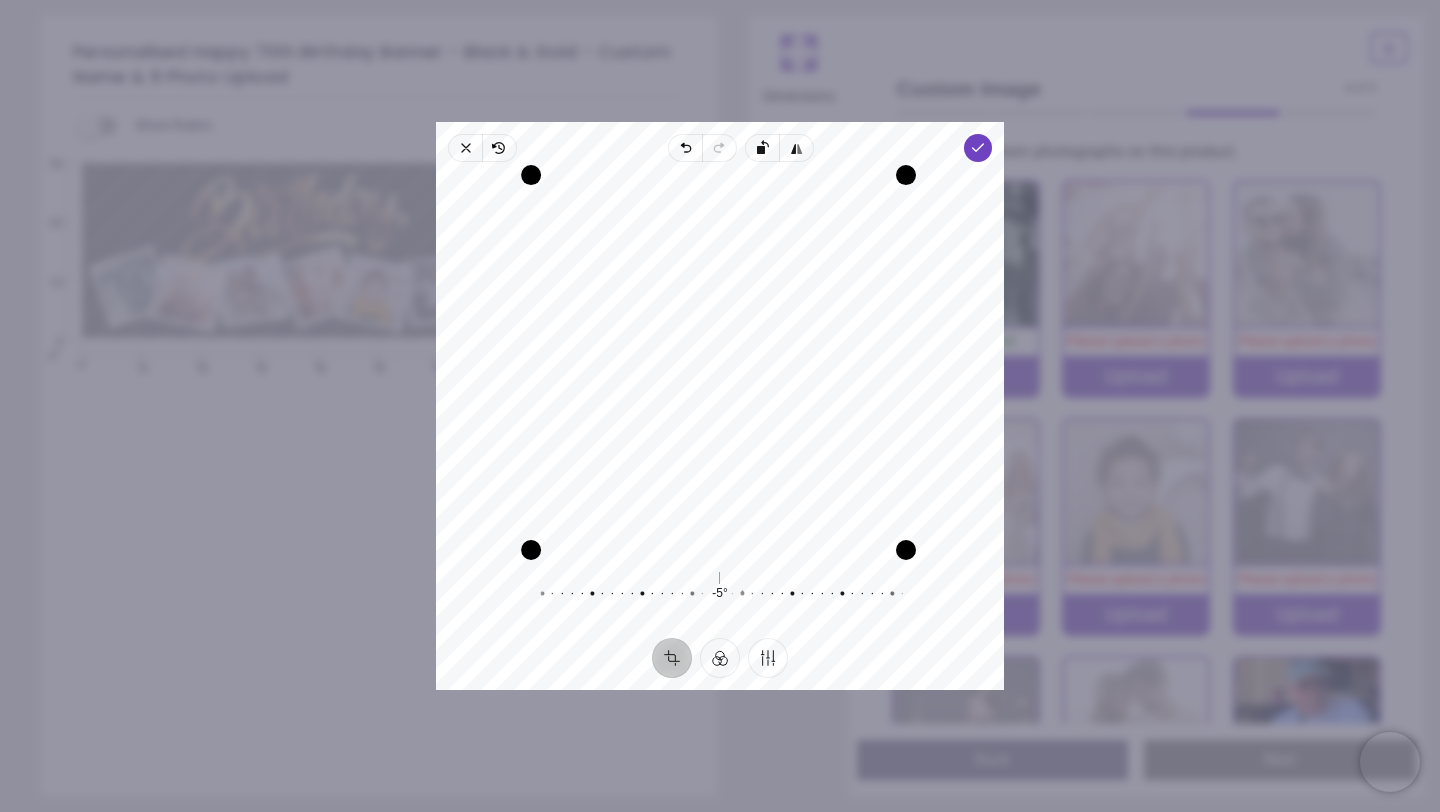 drag, startPoint x: 539, startPoint y: 180, endPoint x: 511, endPoint y: 190, distance: 29.732138 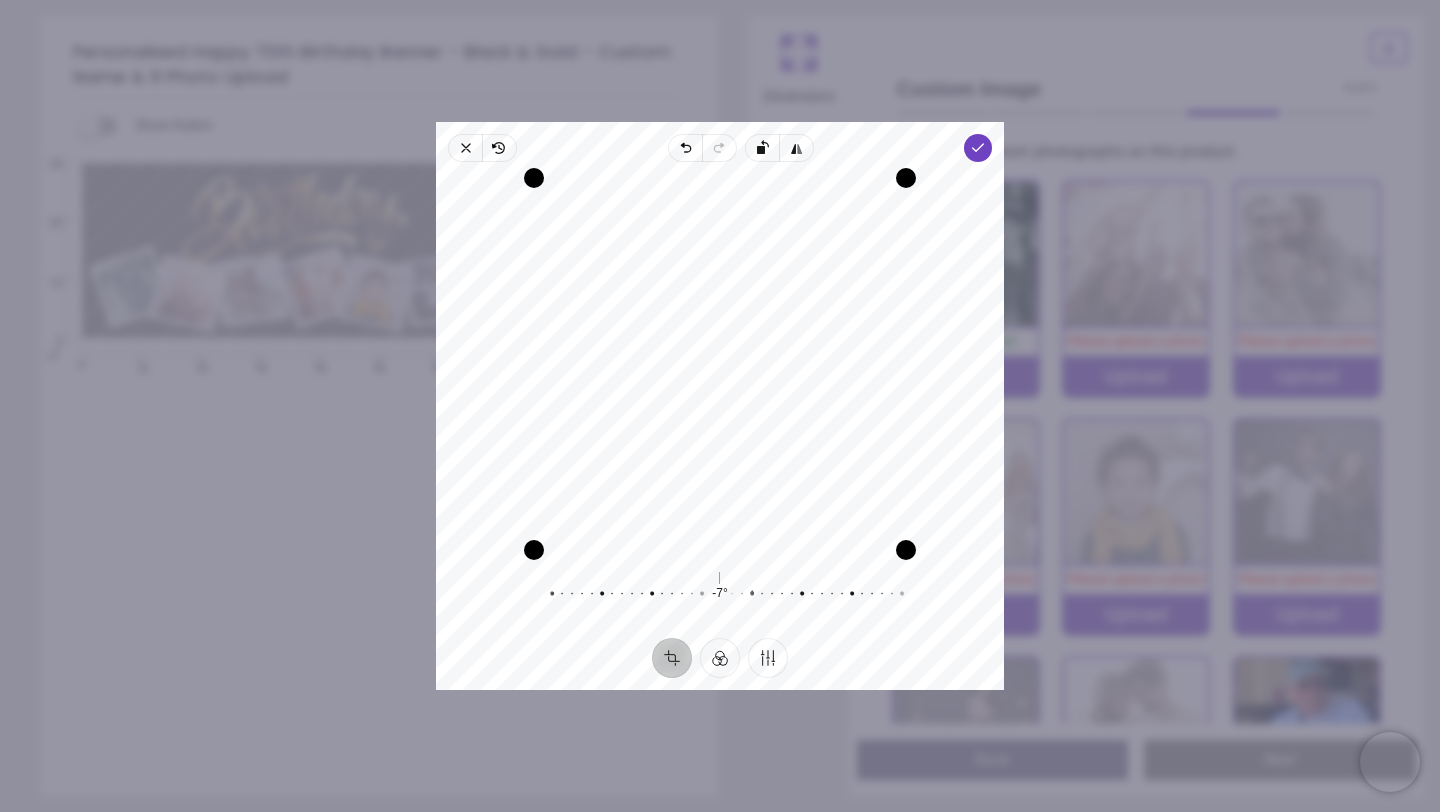 drag, startPoint x: 865, startPoint y: 595, endPoint x: 871, endPoint y: 446, distance: 149.12076 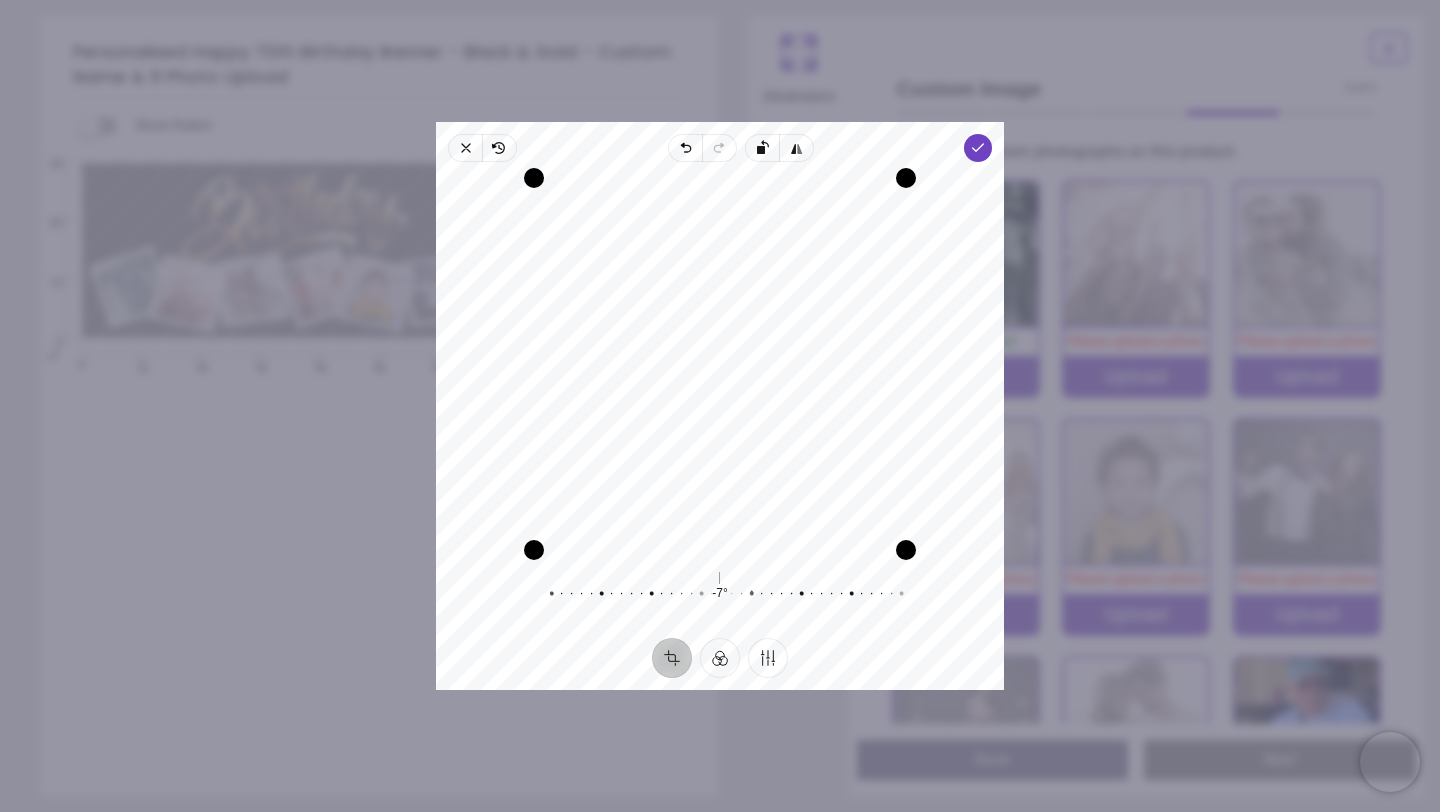 drag, startPoint x: 828, startPoint y: 436, endPoint x: 825, endPoint y: 419, distance: 17.262676 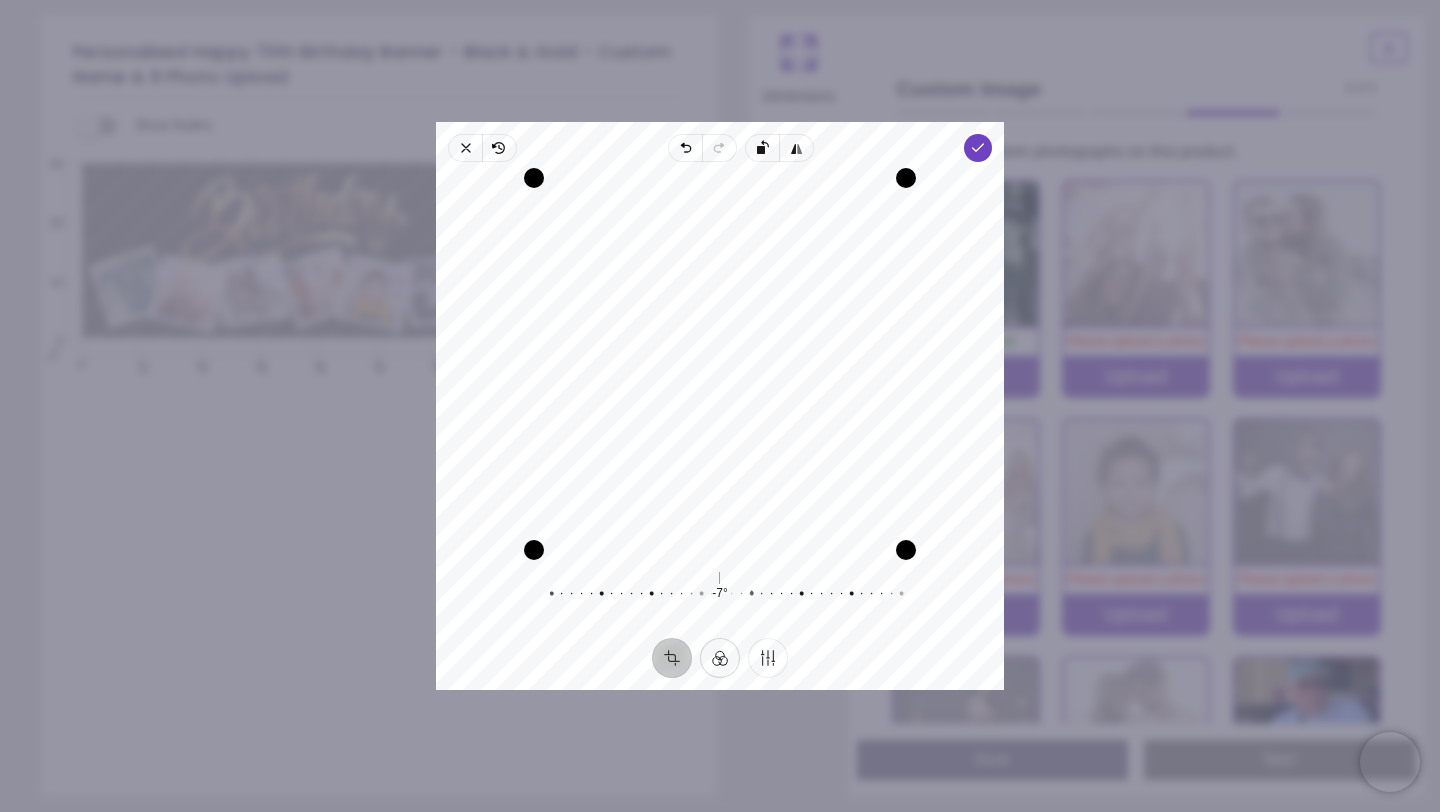 click on "Filter" at bounding box center [720, 658] 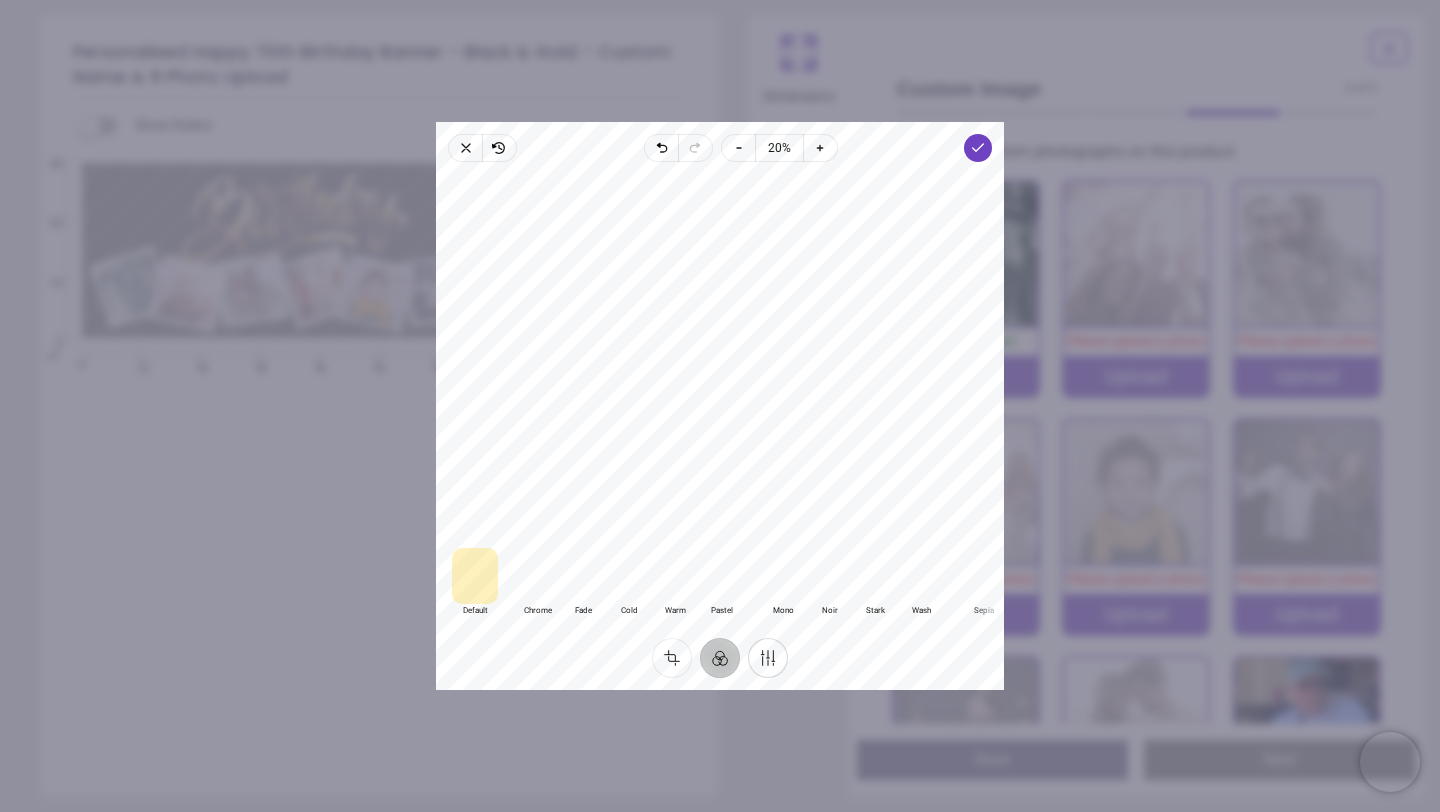 click on "Finetune" at bounding box center [768, 658] 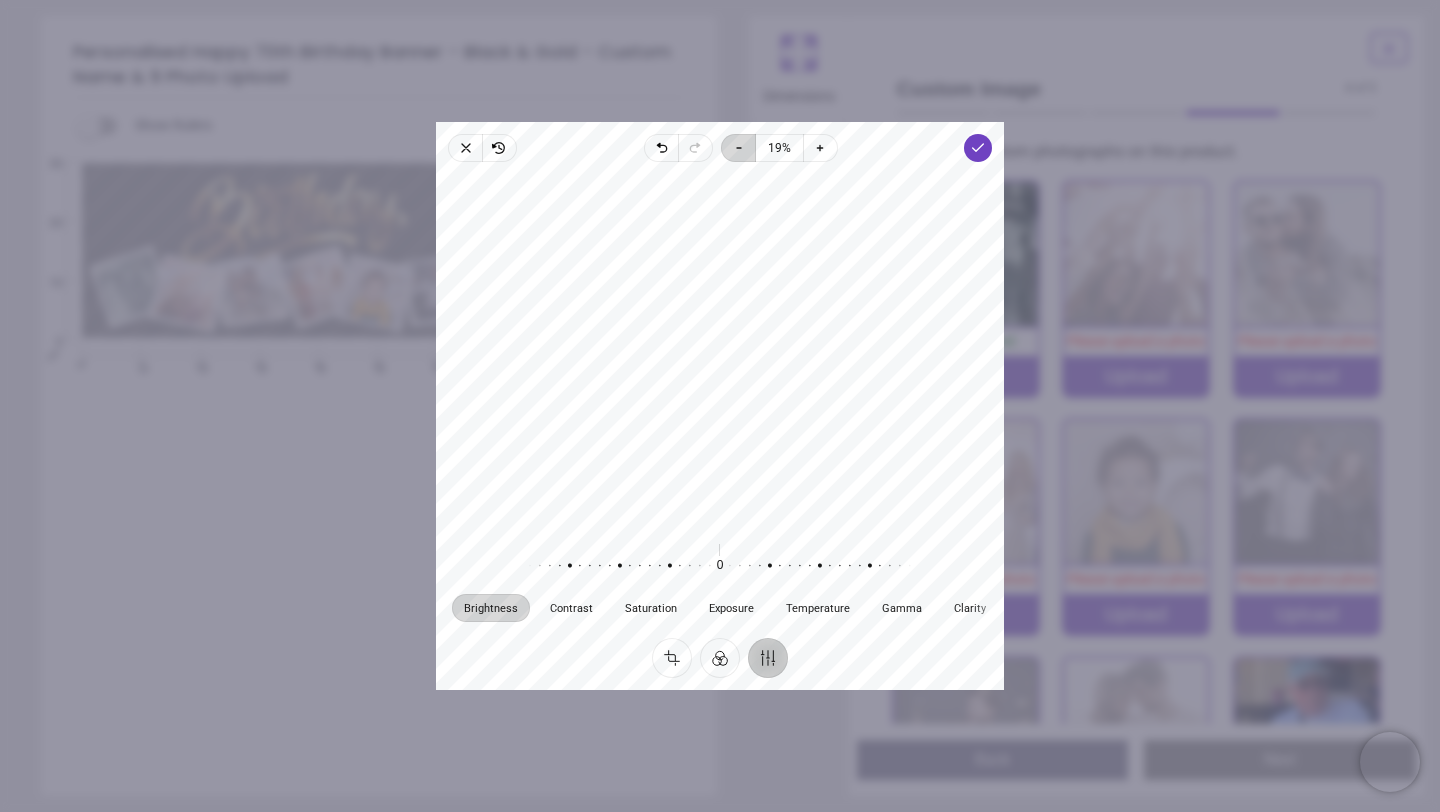 click 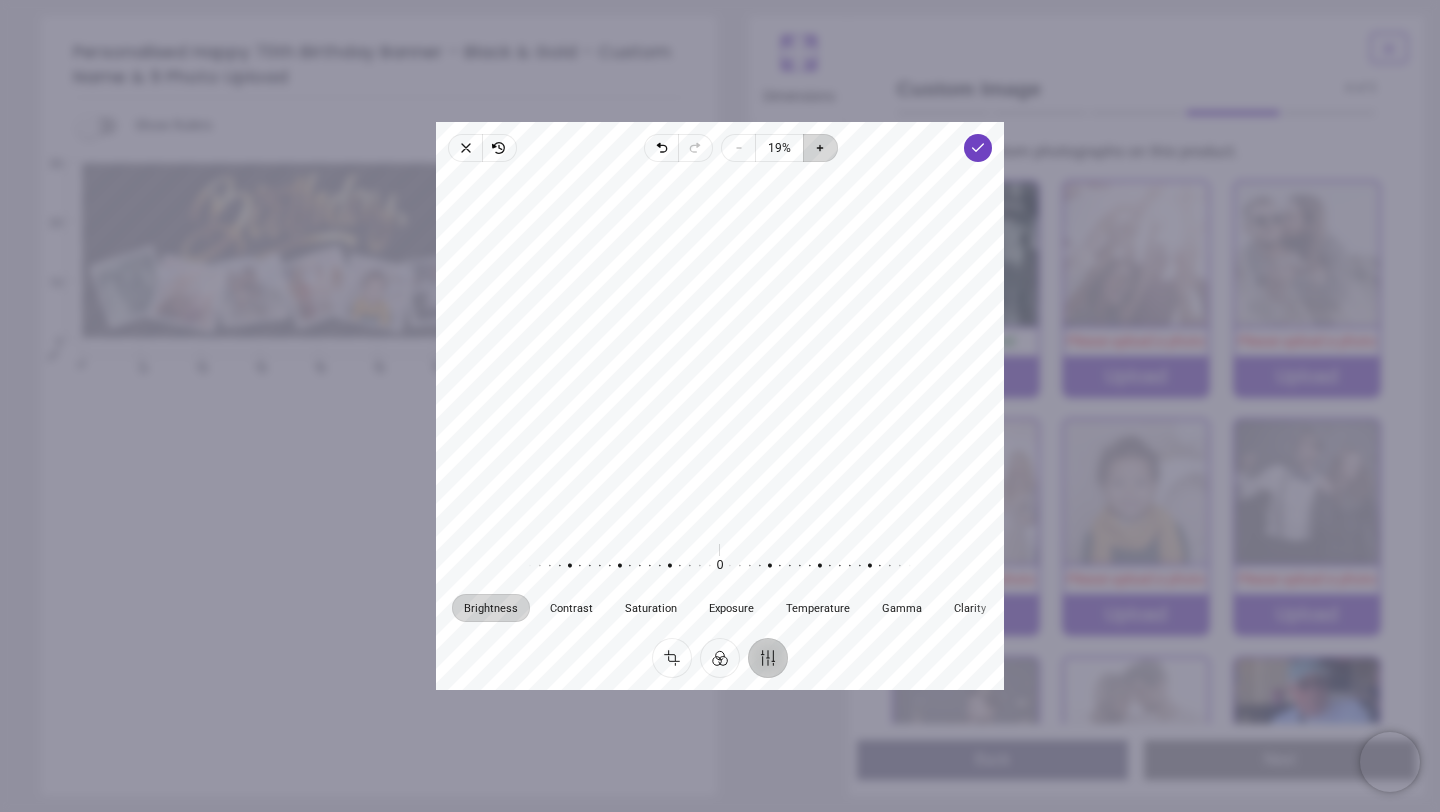 click 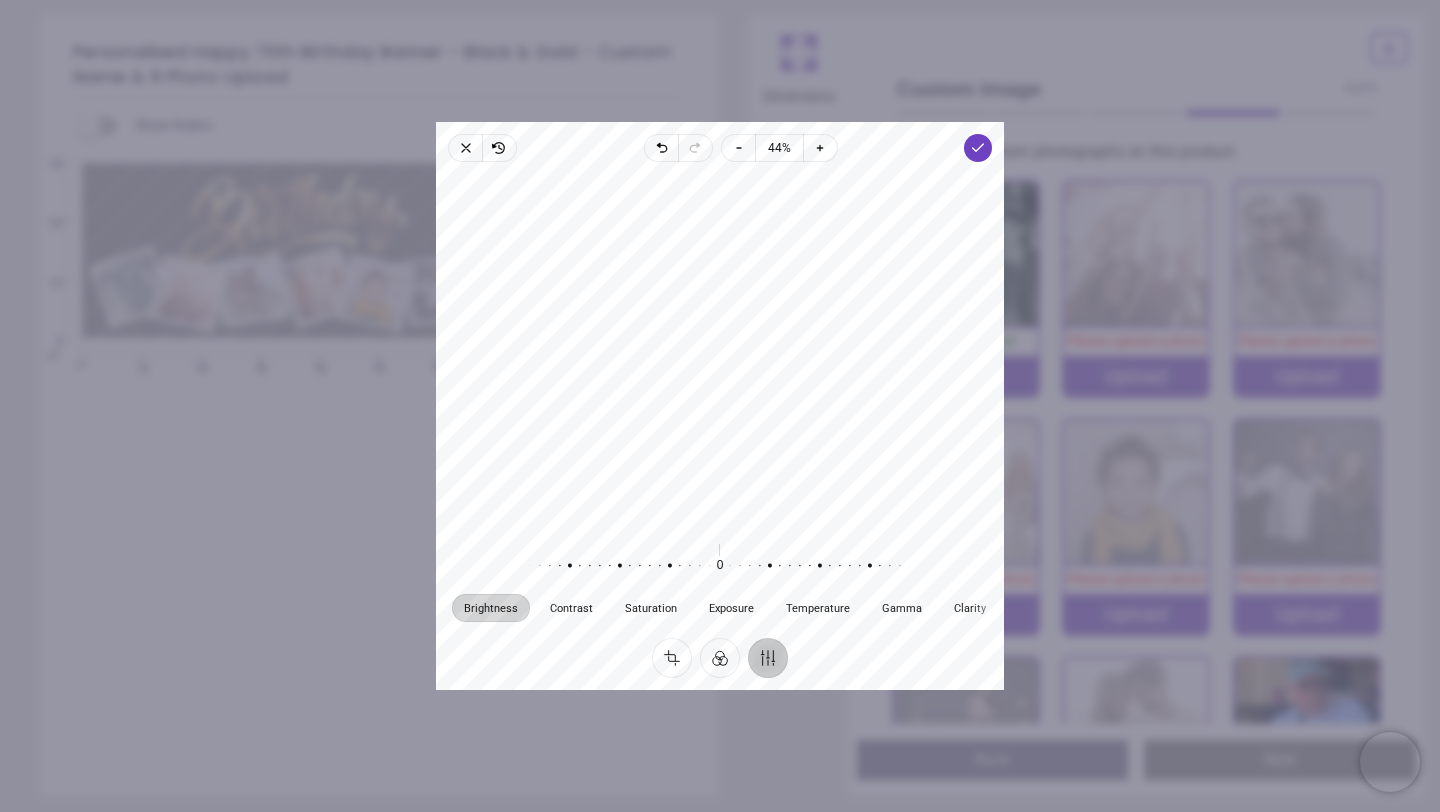 drag, startPoint x: 820, startPoint y: 348, endPoint x: 727, endPoint y: 281, distance: 114.62112 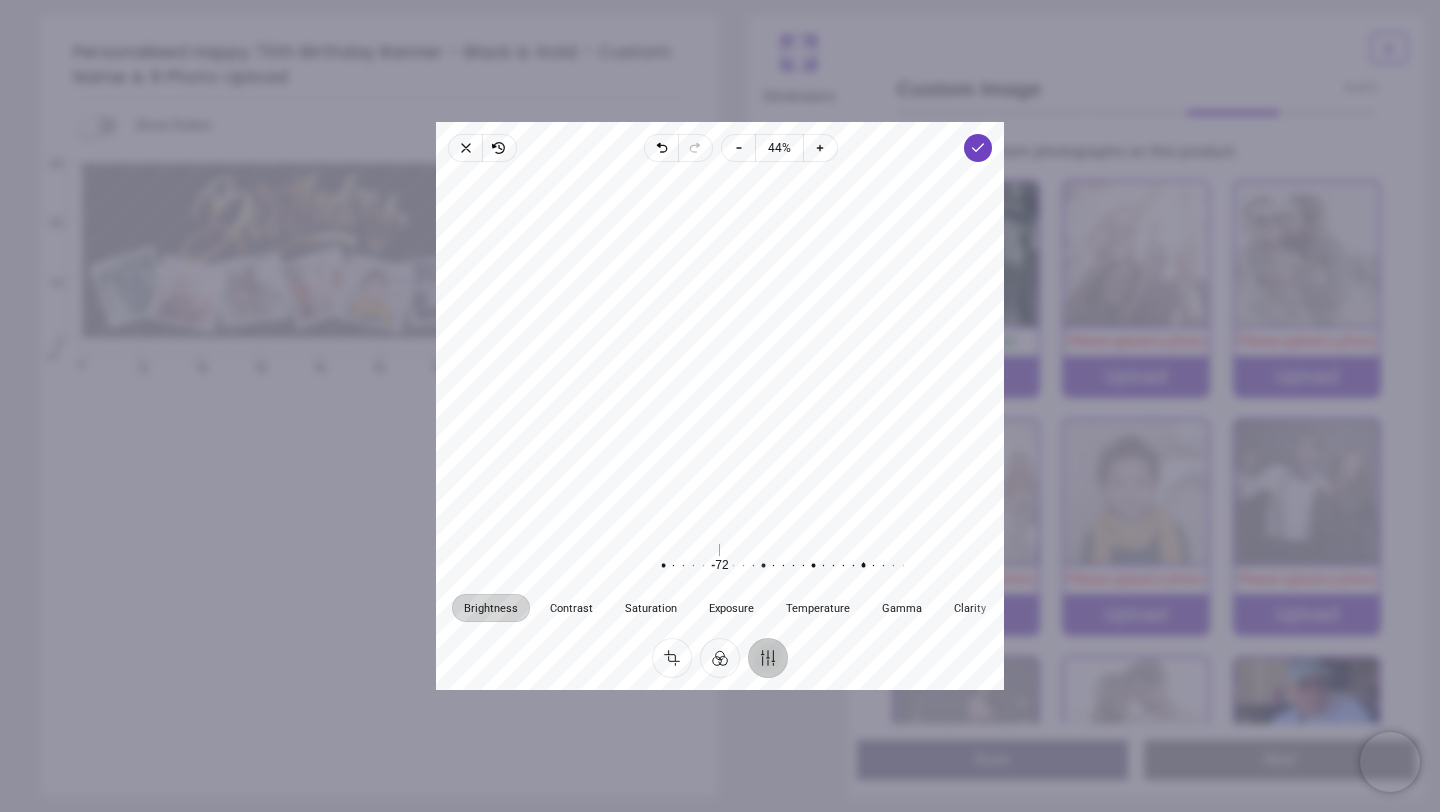 drag, startPoint x: 711, startPoint y: 574, endPoint x: 858, endPoint y: 553, distance: 148.49243 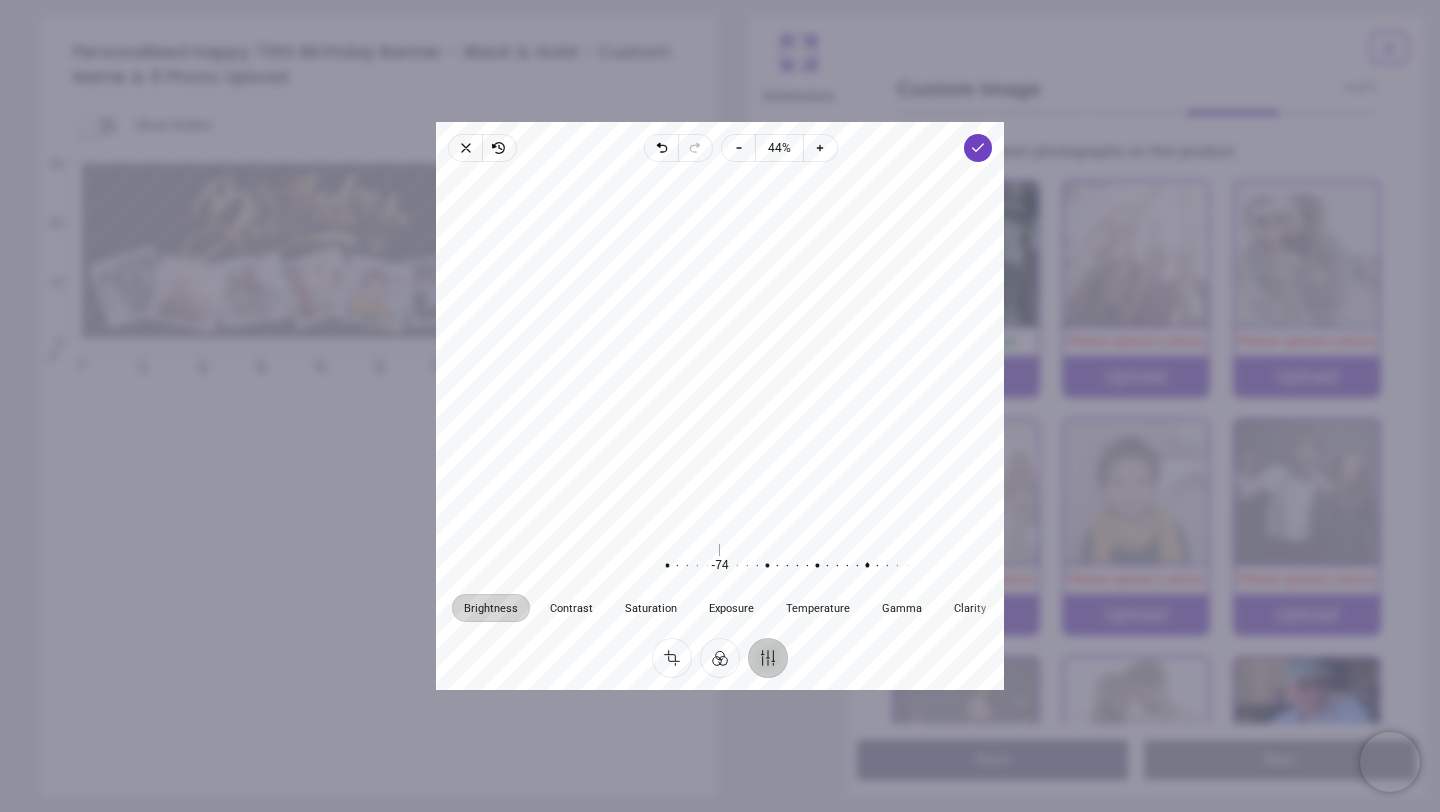 drag, startPoint x: 837, startPoint y: 467, endPoint x: 909, endPoint y: 401, distance: 97.67292 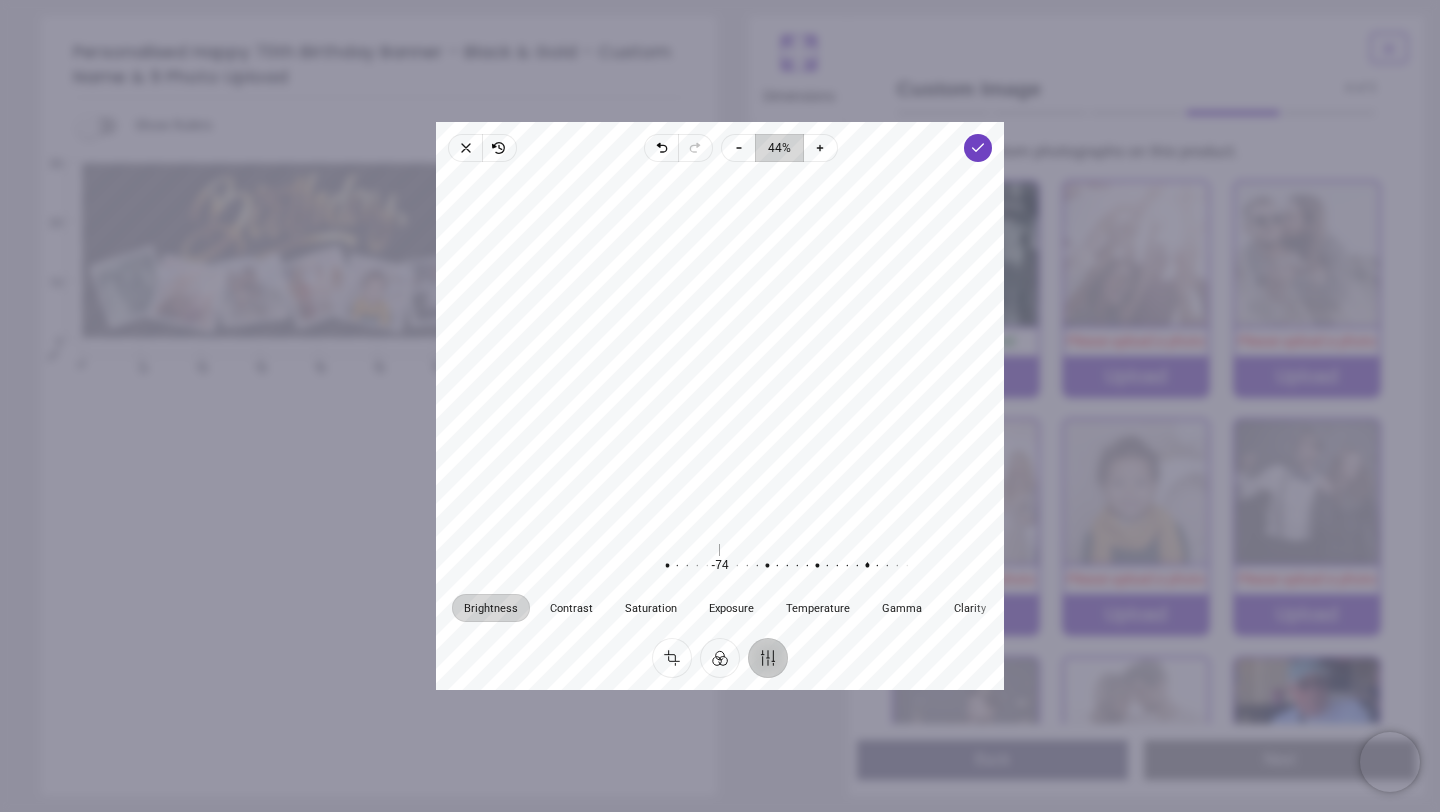 click on "44%" 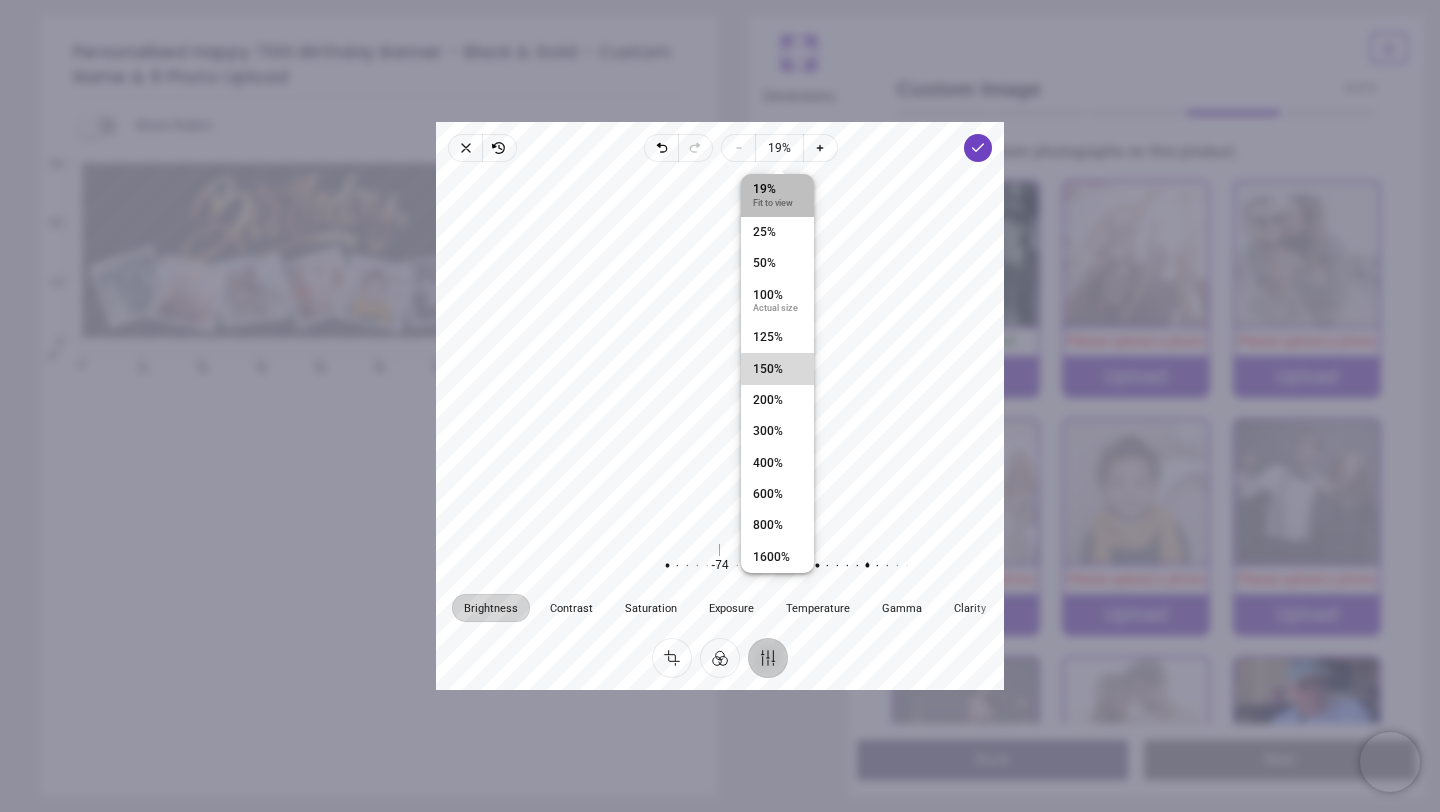 drag, startPoint x: 733, startPoint y: 140, endPoint x: 771, endPoint y: 367, distance: 230.15865 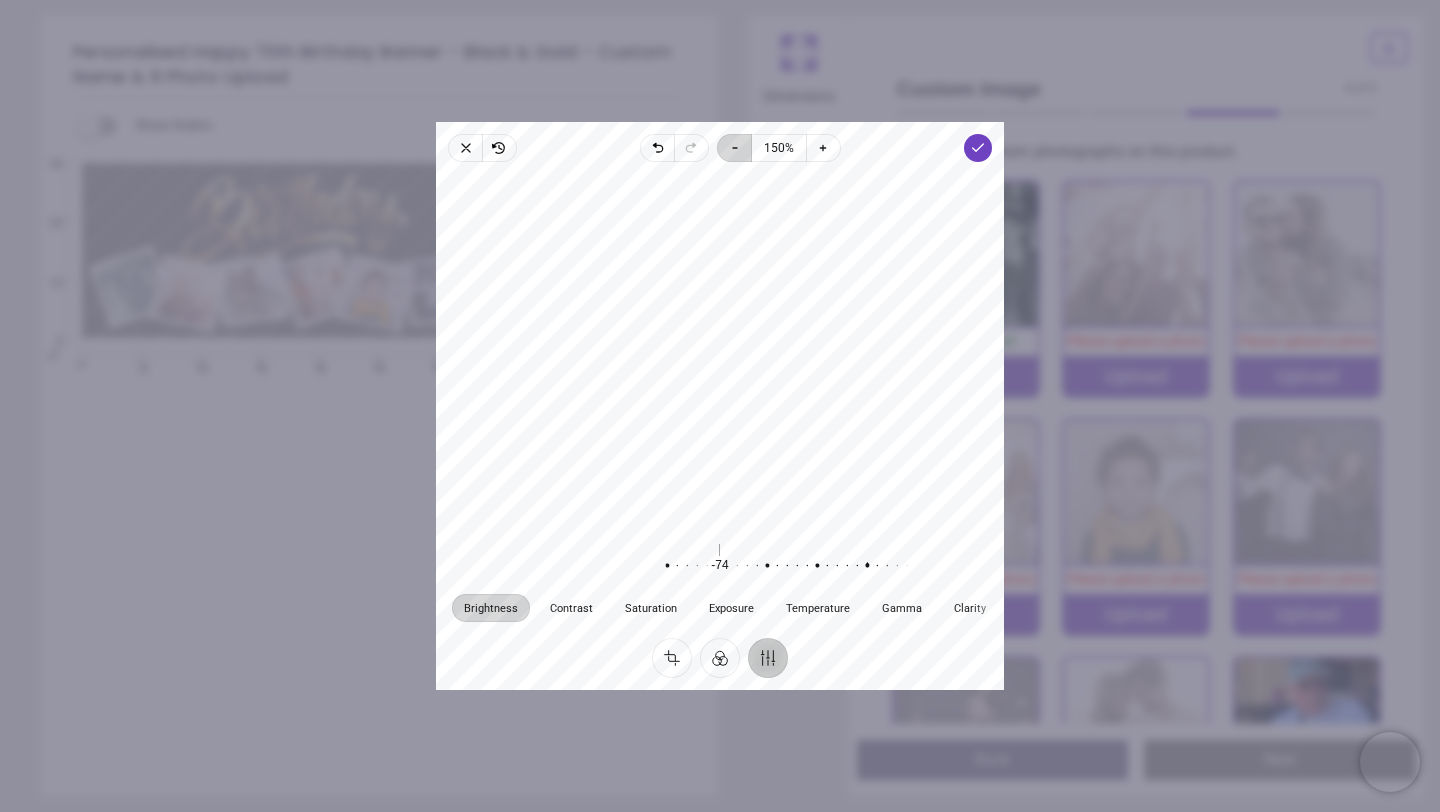 click 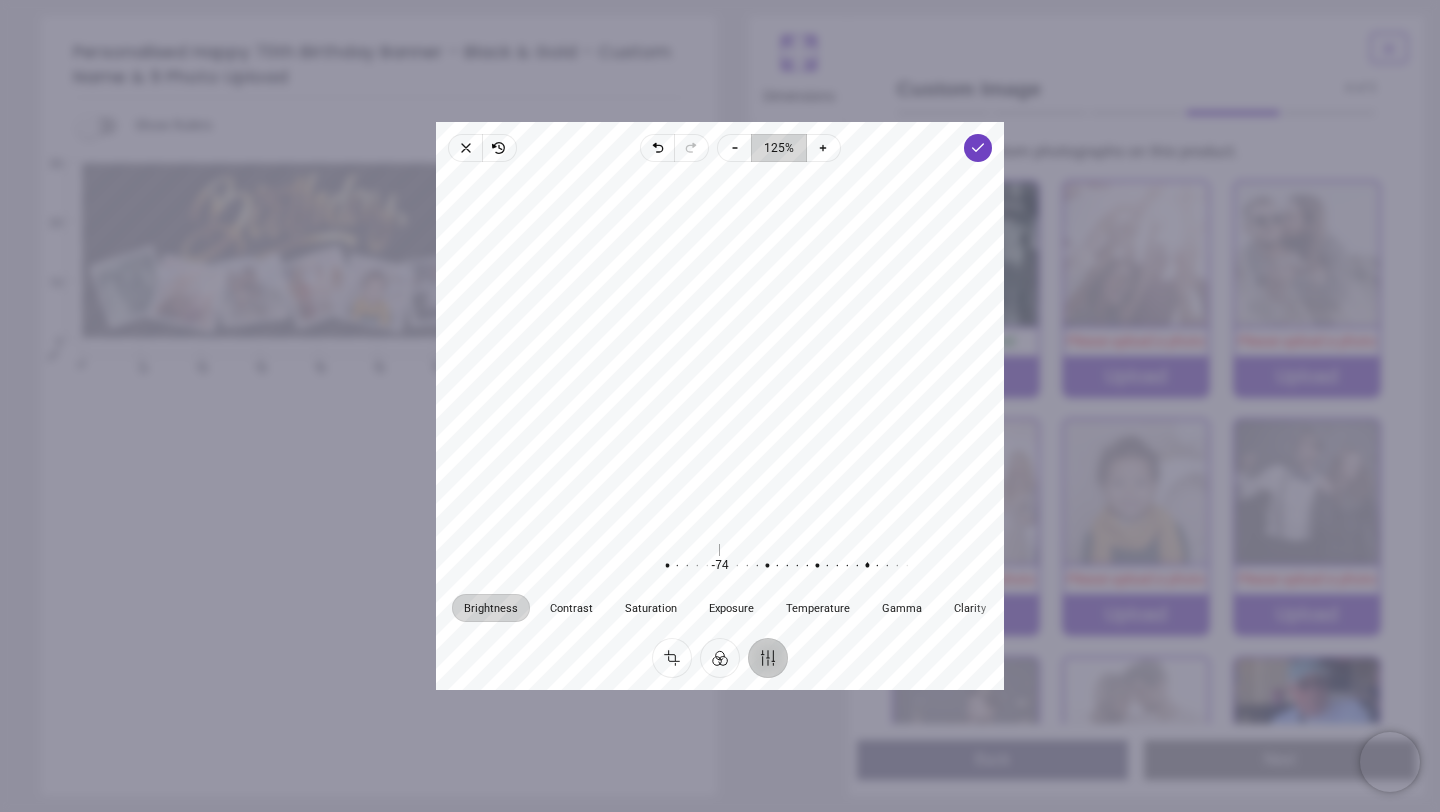 click on "125%" 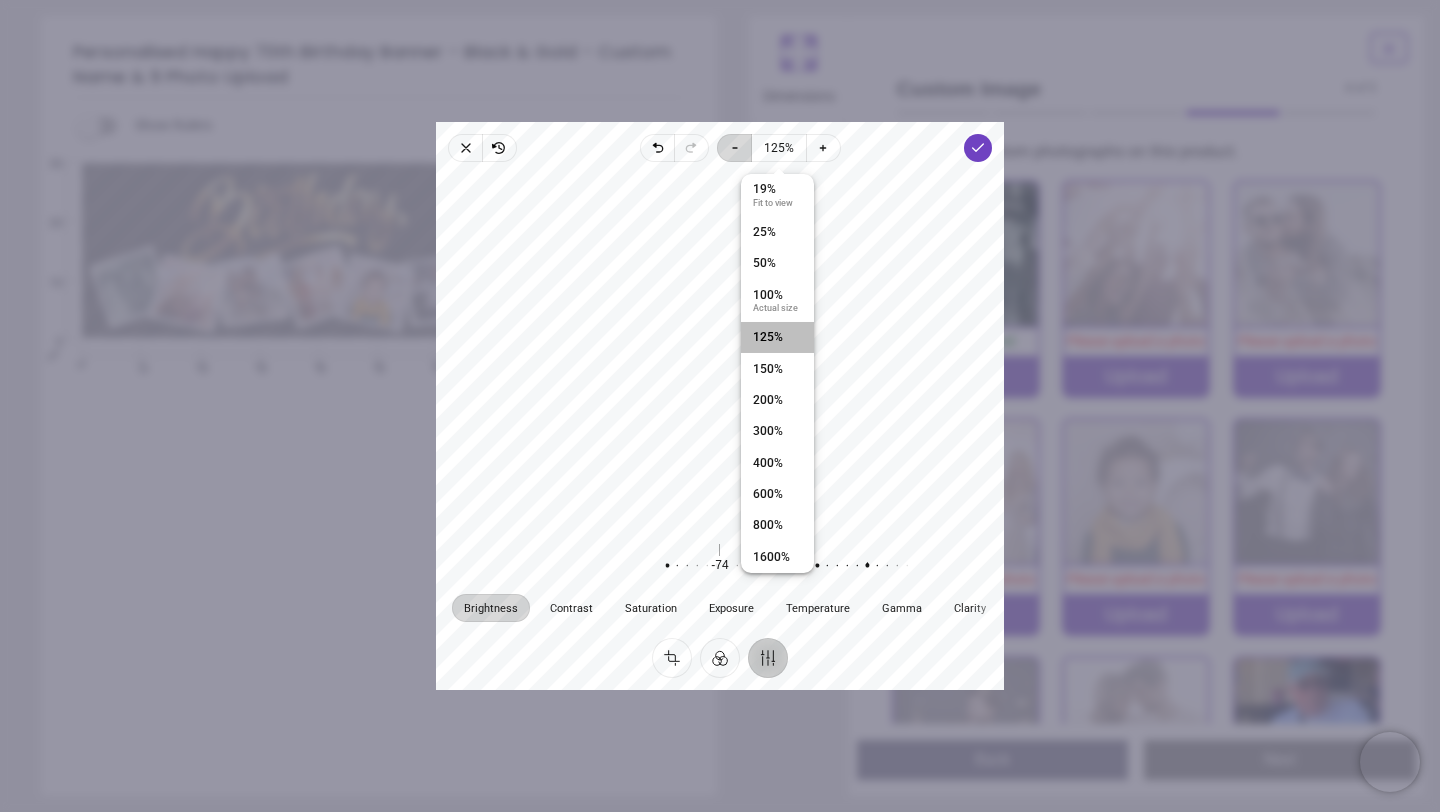 click 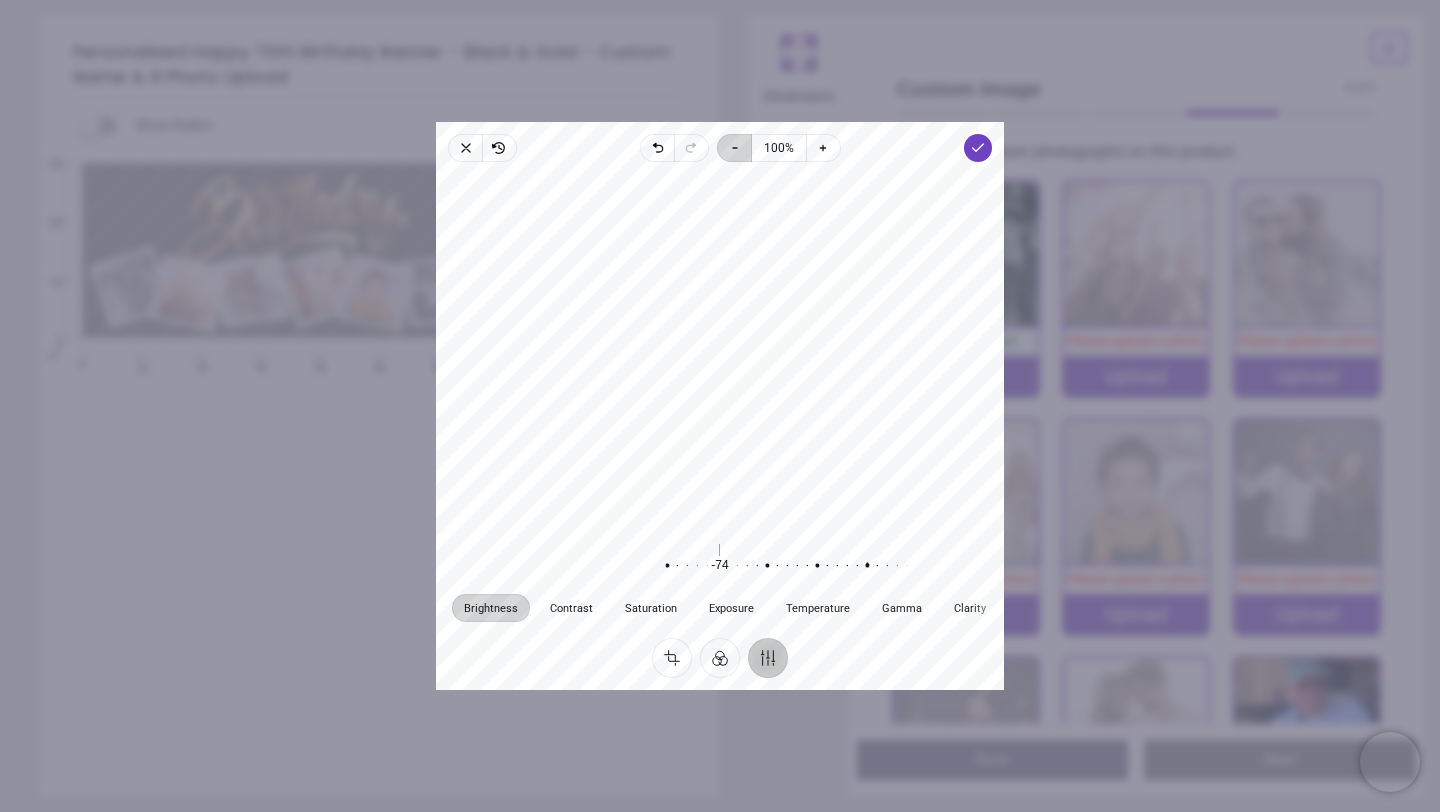 click 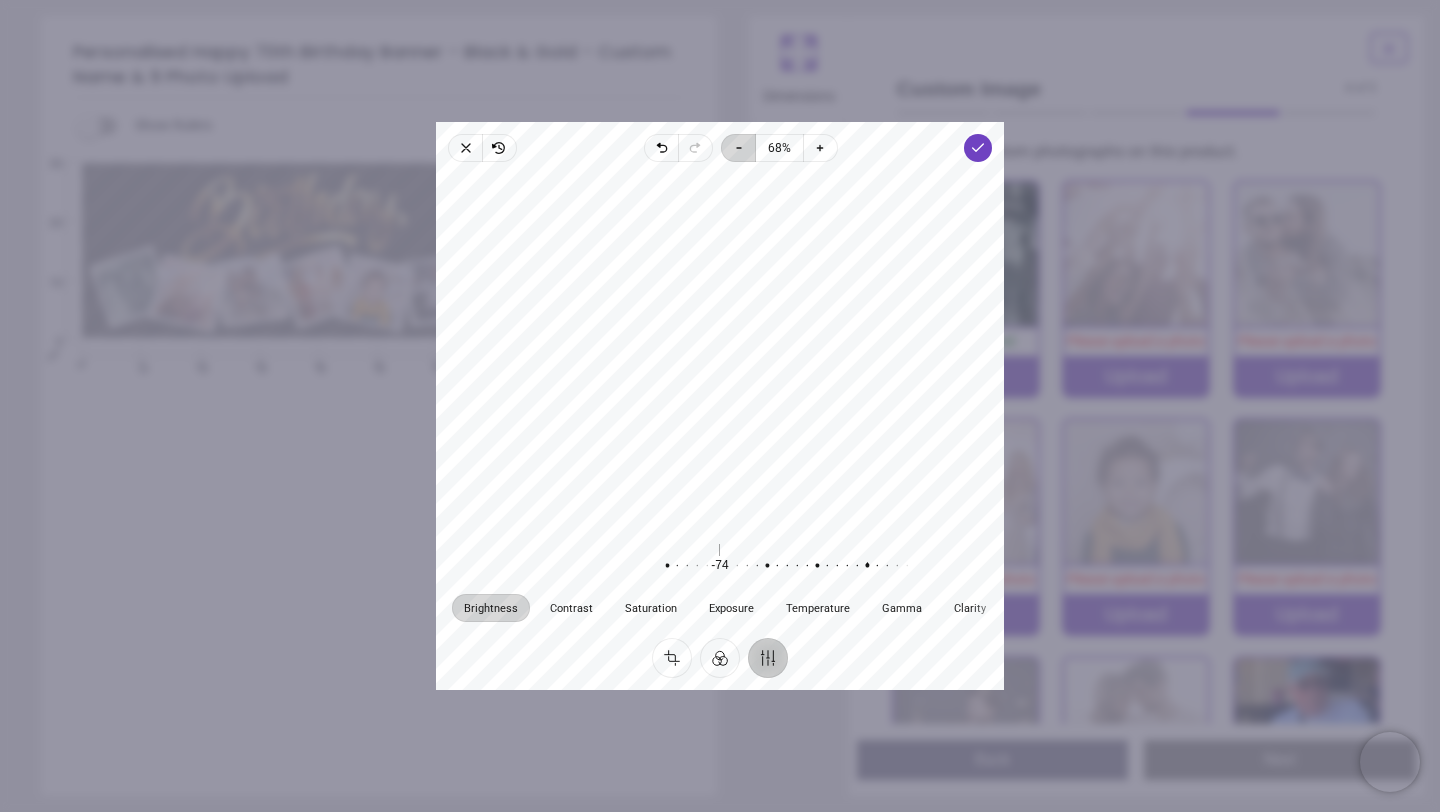 click 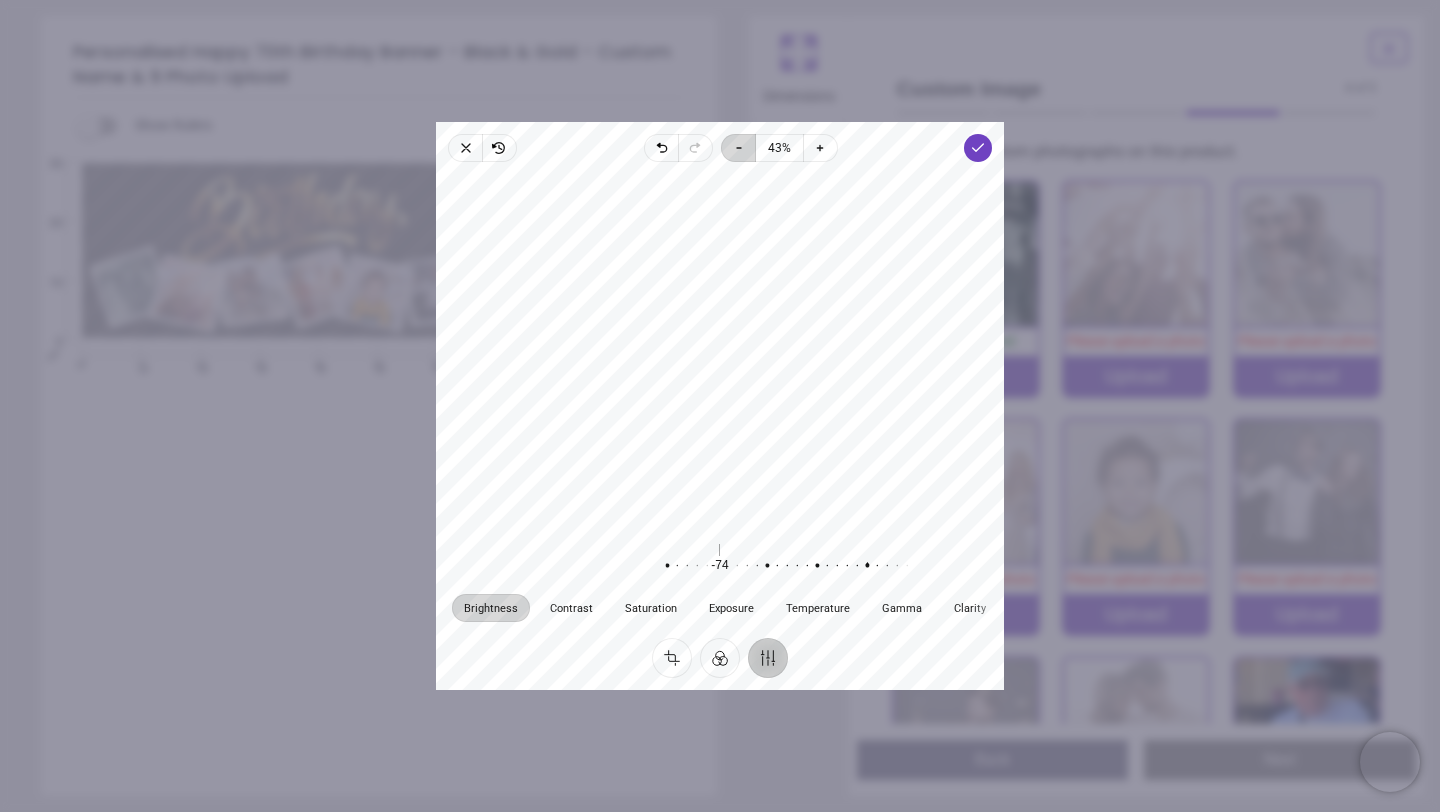 click 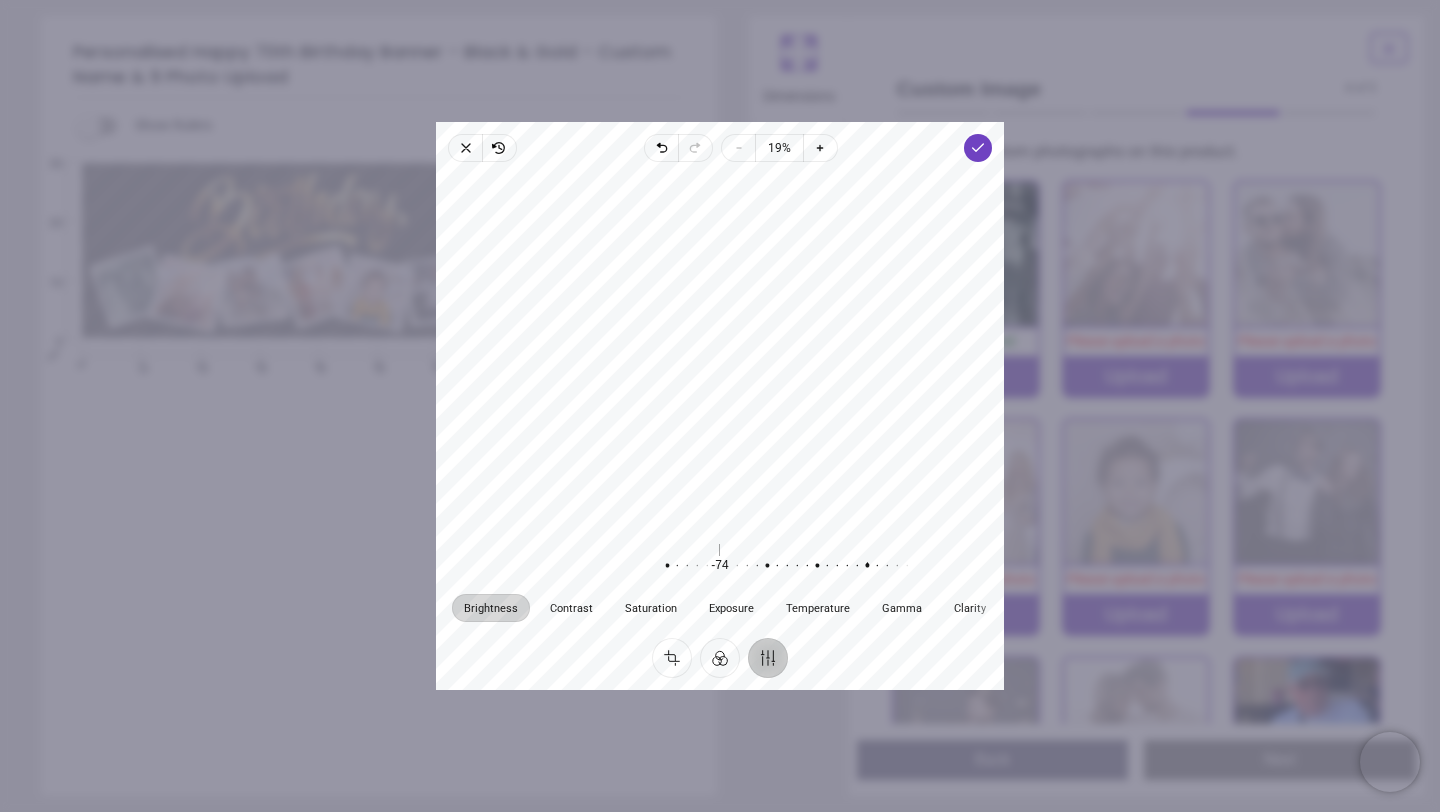 drag, startPoint x: 777, startPoint y: 297, endPoint x: 776, endPoint y: 266, distance: 31.016125 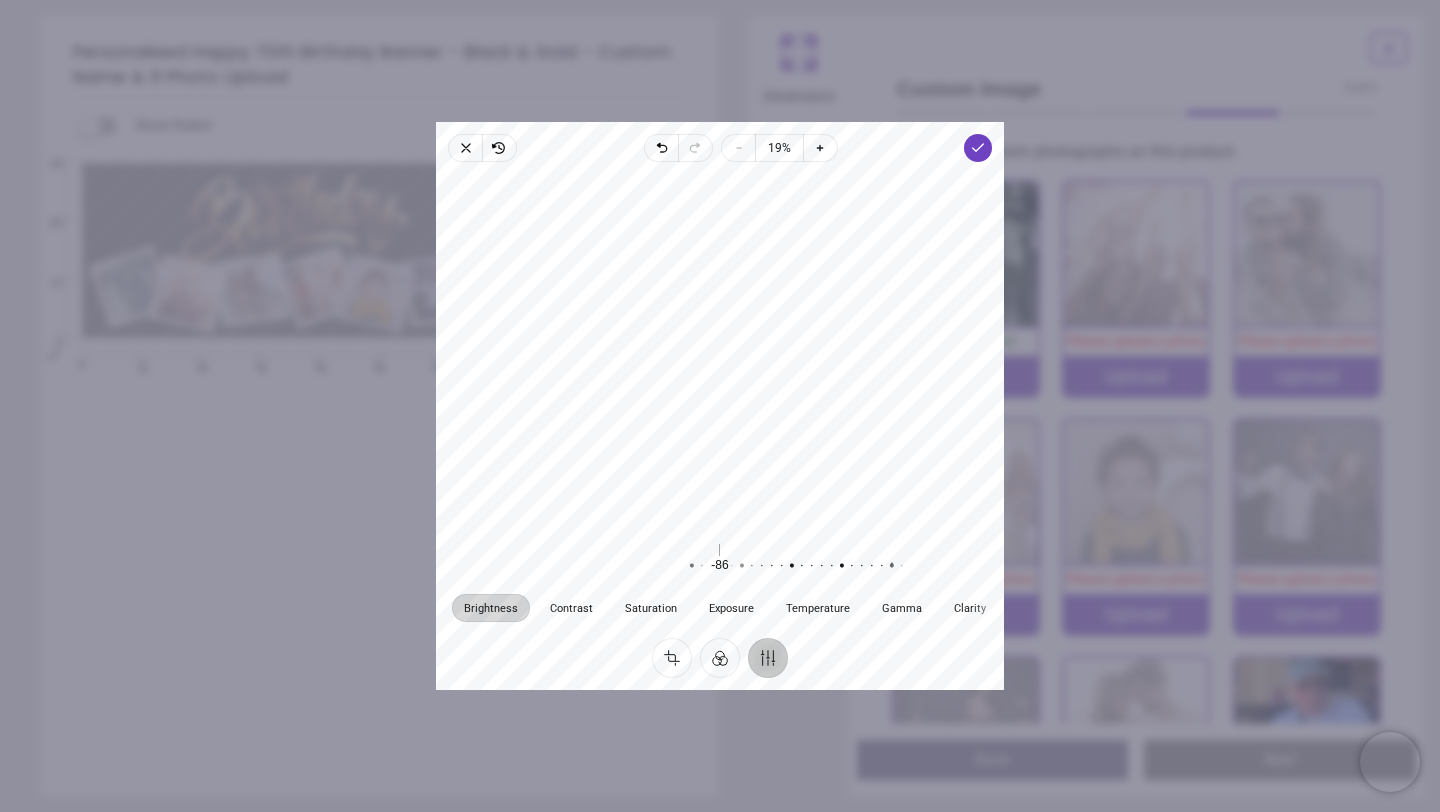 drag, startPoint x: 668, startPoint y: 564, endPoint x: 693, endPoint y: 549, distance: 29.15476 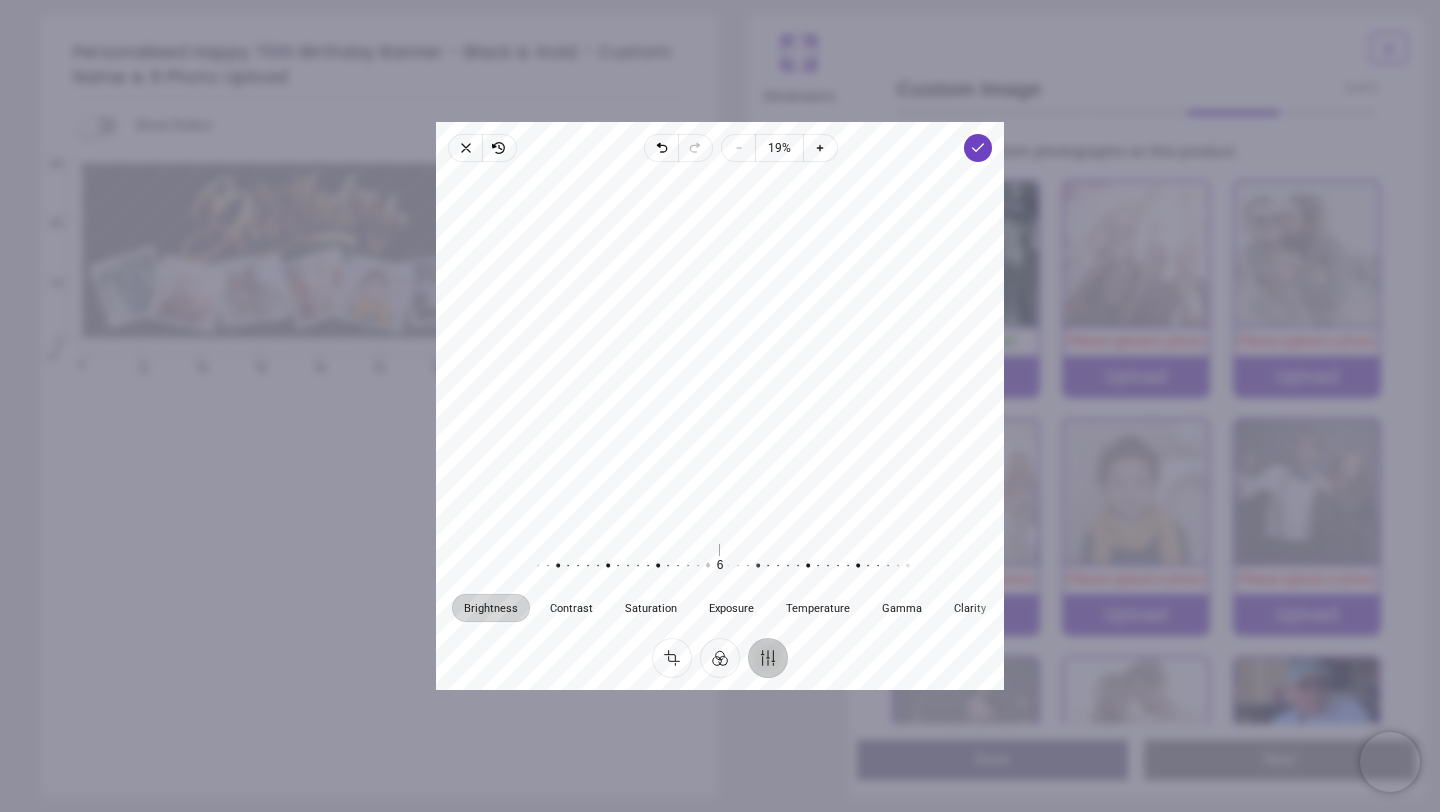 drag, startPoint x: 884, startPoint y: 556, endPoint x: 701, endPoint y: 444, distance: 214.55302 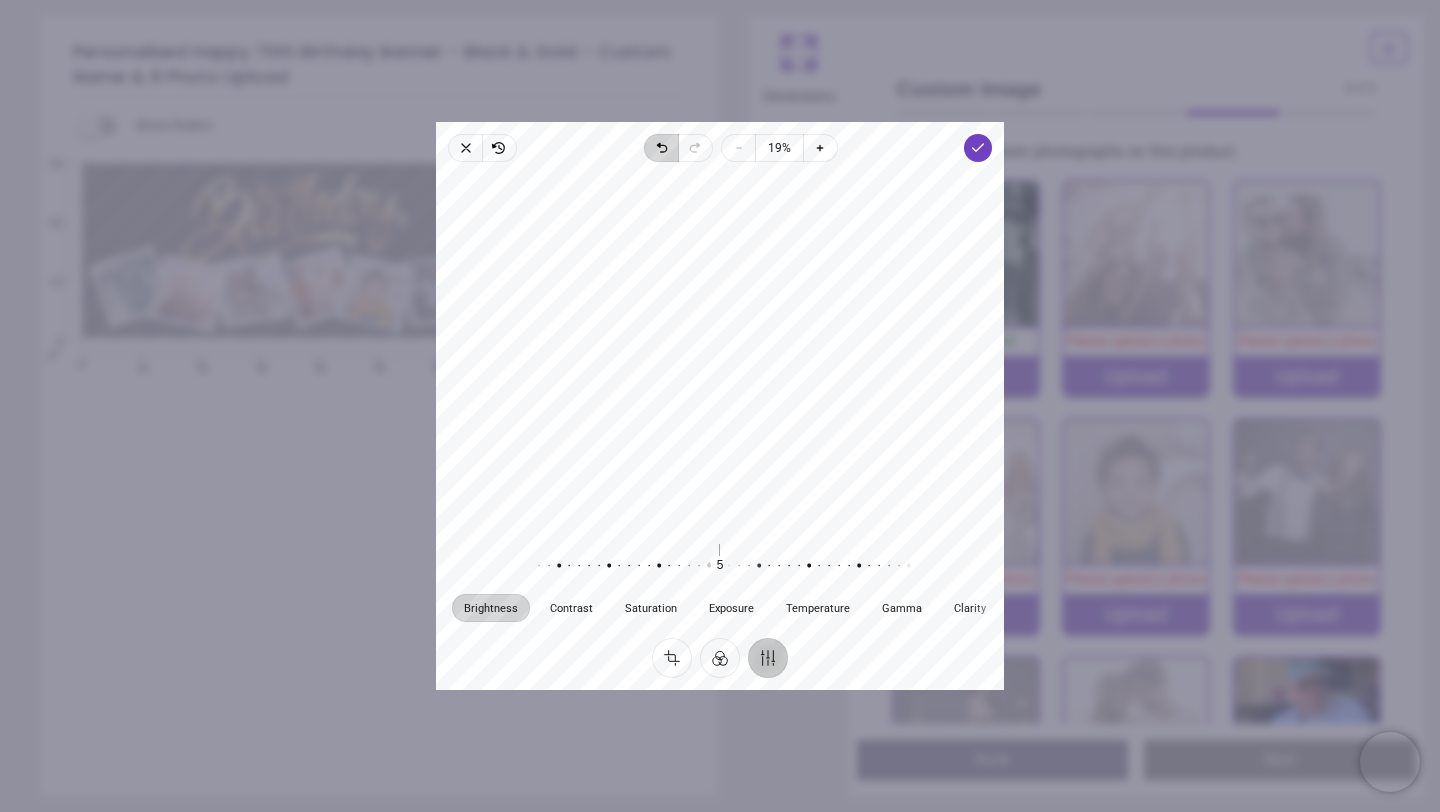 click 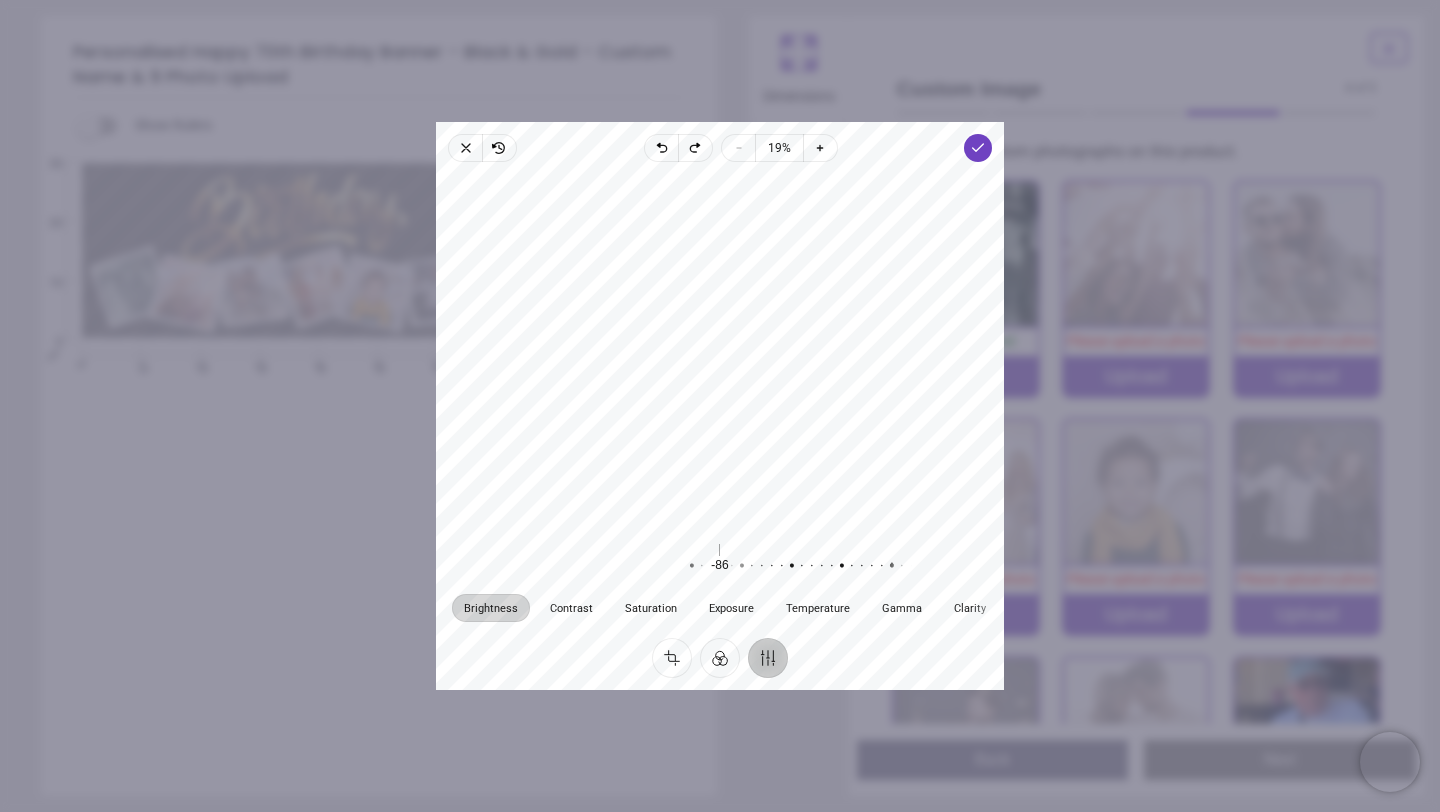 drag, startPoint x: 771, startPoint y: 435, endPoint x: 764, endPoint y: 263, distance: 172.14238 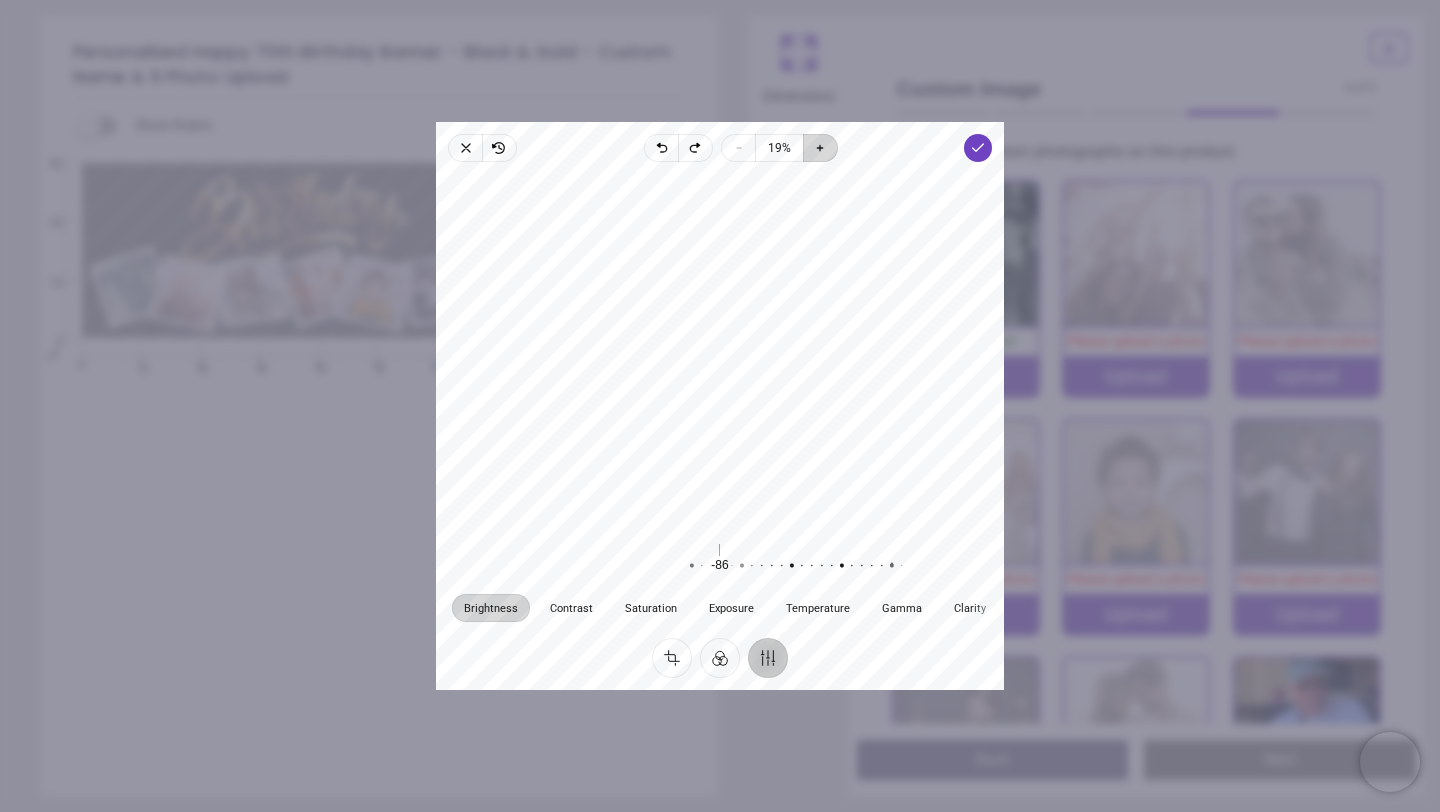 click on "Zoom in" at bounding box center [820, 148] 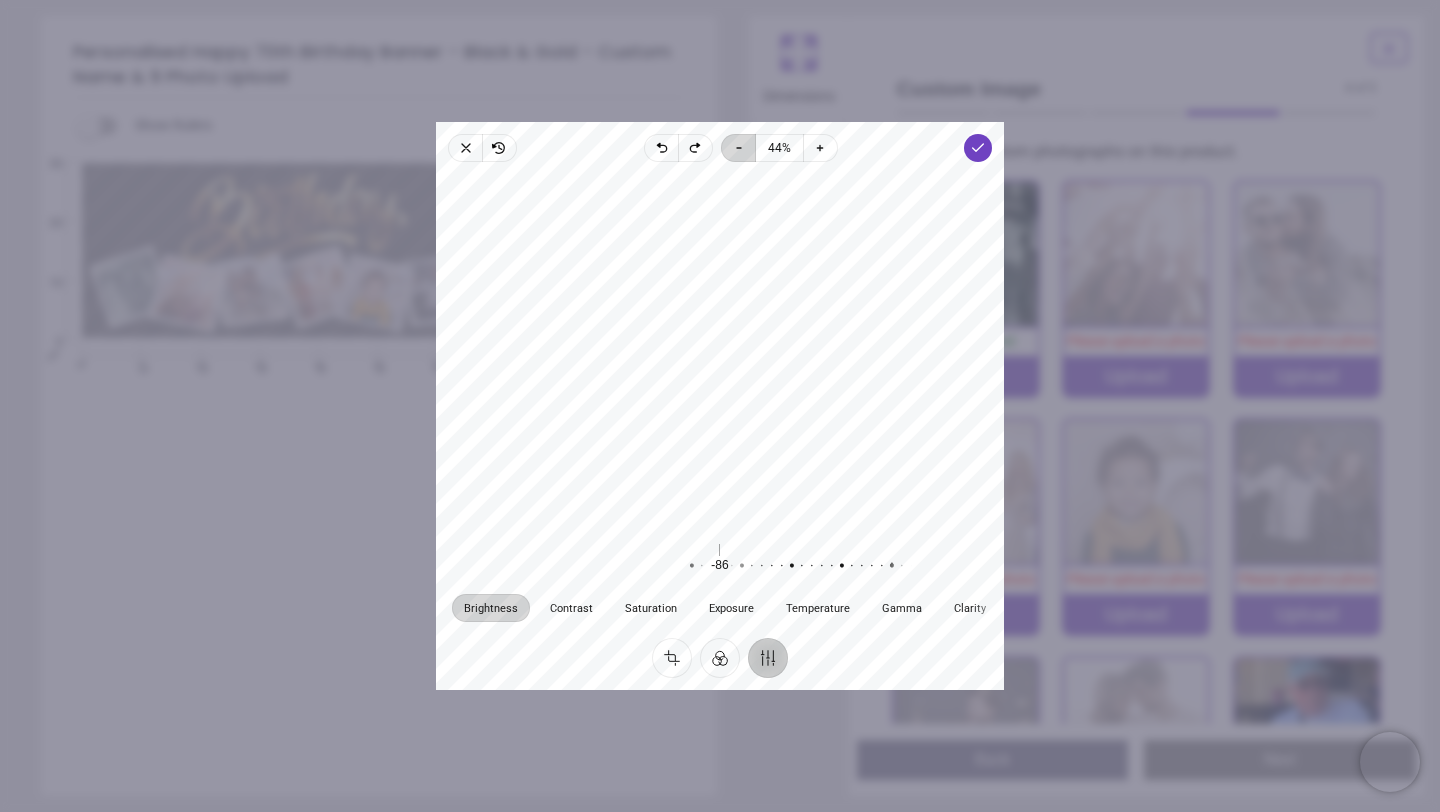 click on "Zoom out" at bounding box center (737, 148) 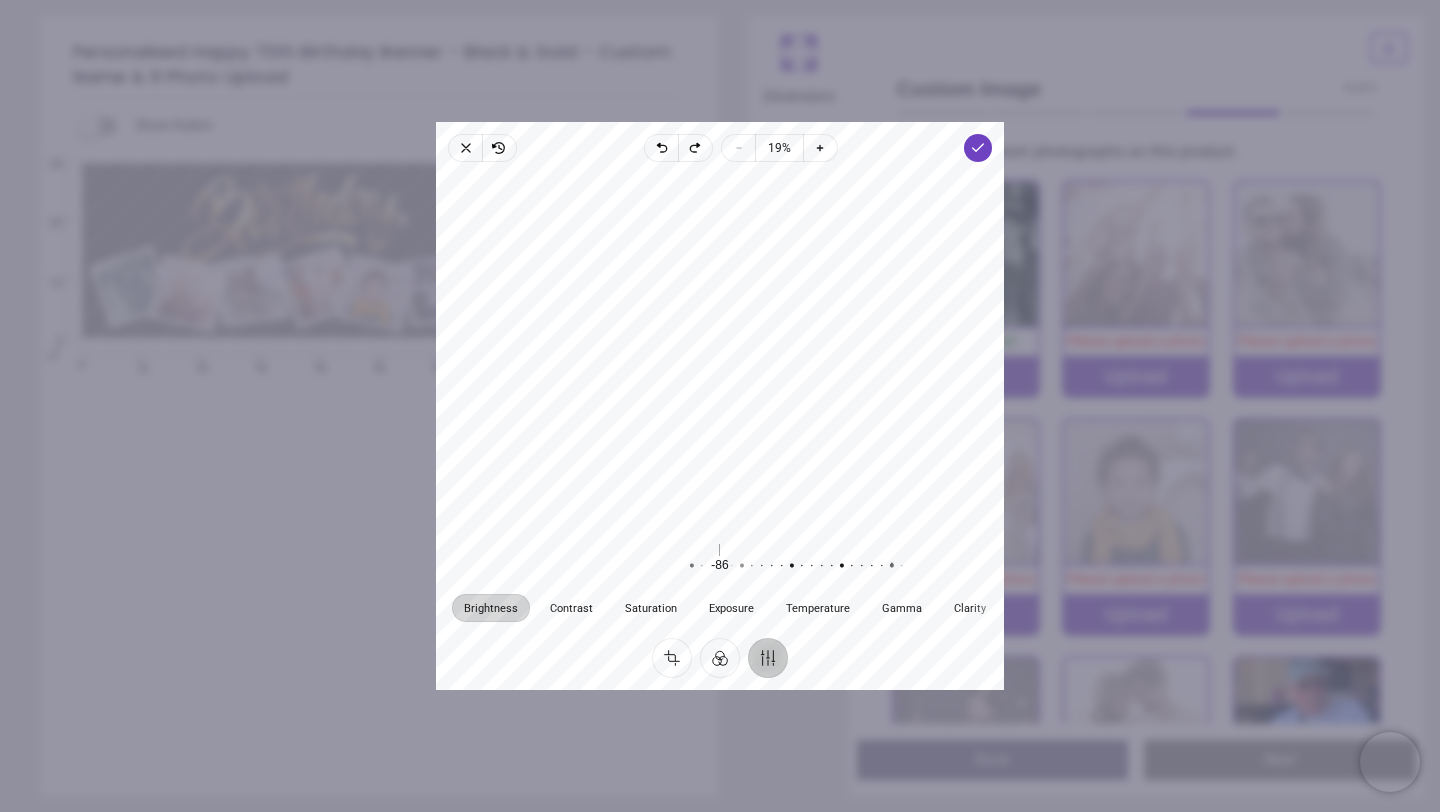 click at bounding box center [720, 350] 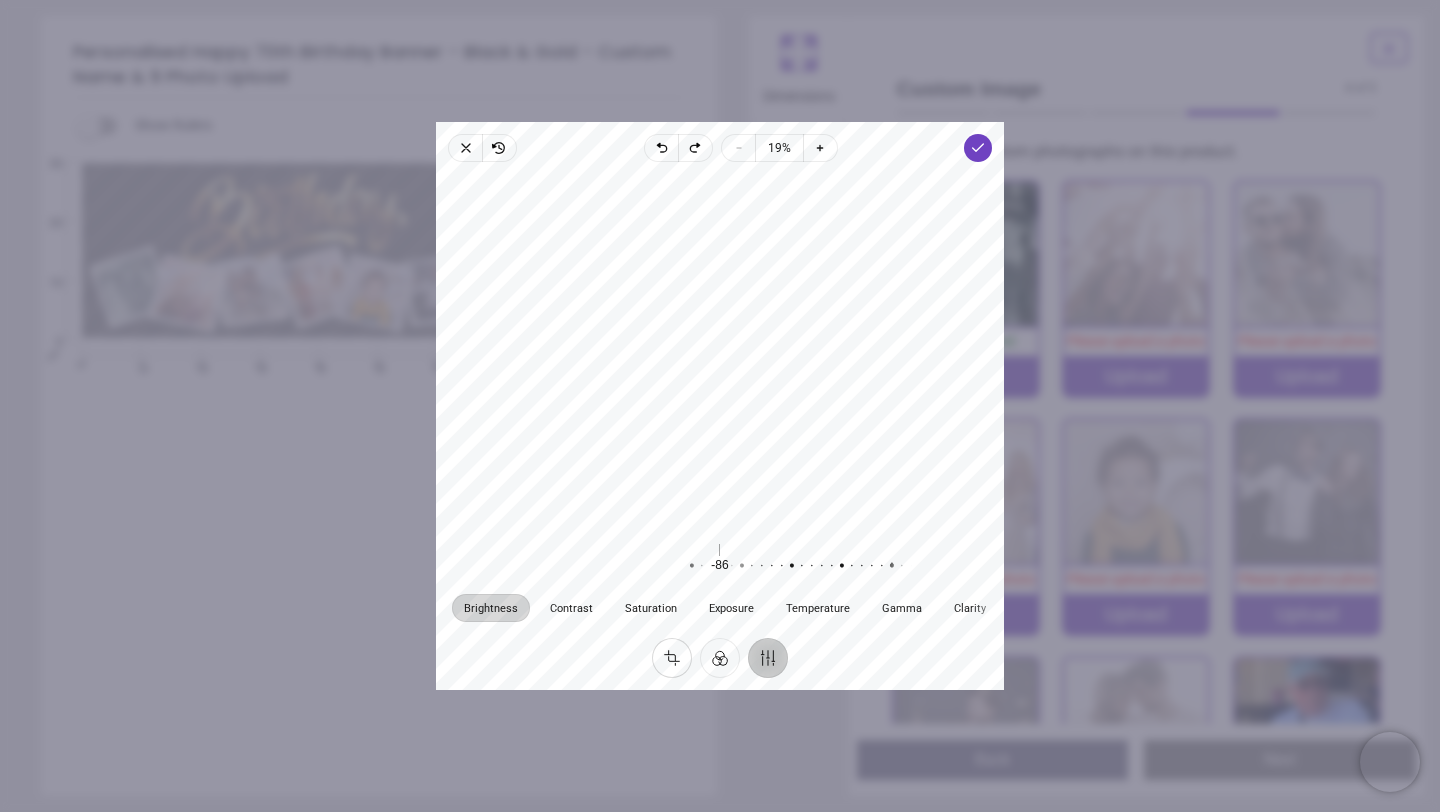 click on "Crop" at bounding box center [672, 658] 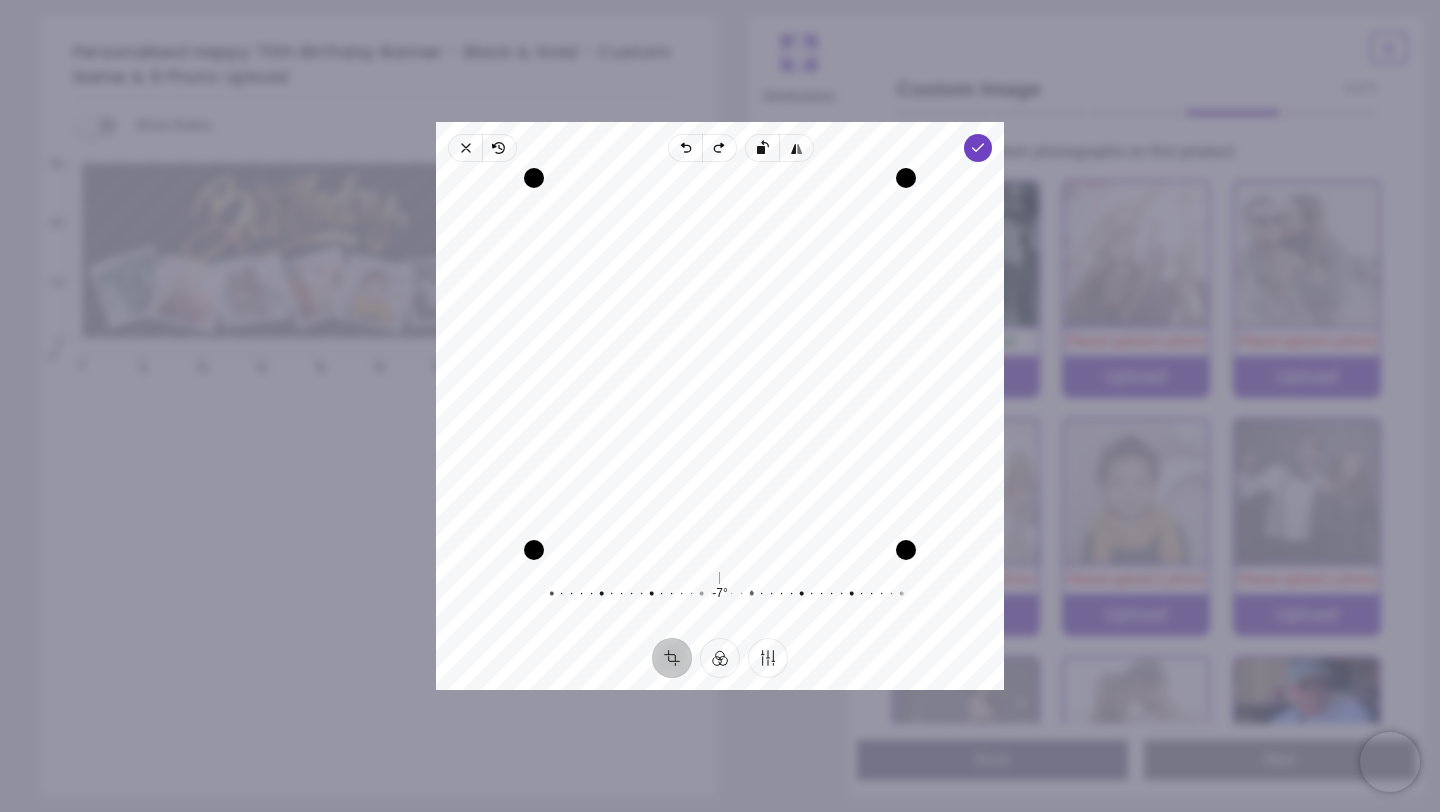drag, startPoint x: 822, startPoint y: 491, endPoint x: 819, endPoint y: 438, distance: 53.08484 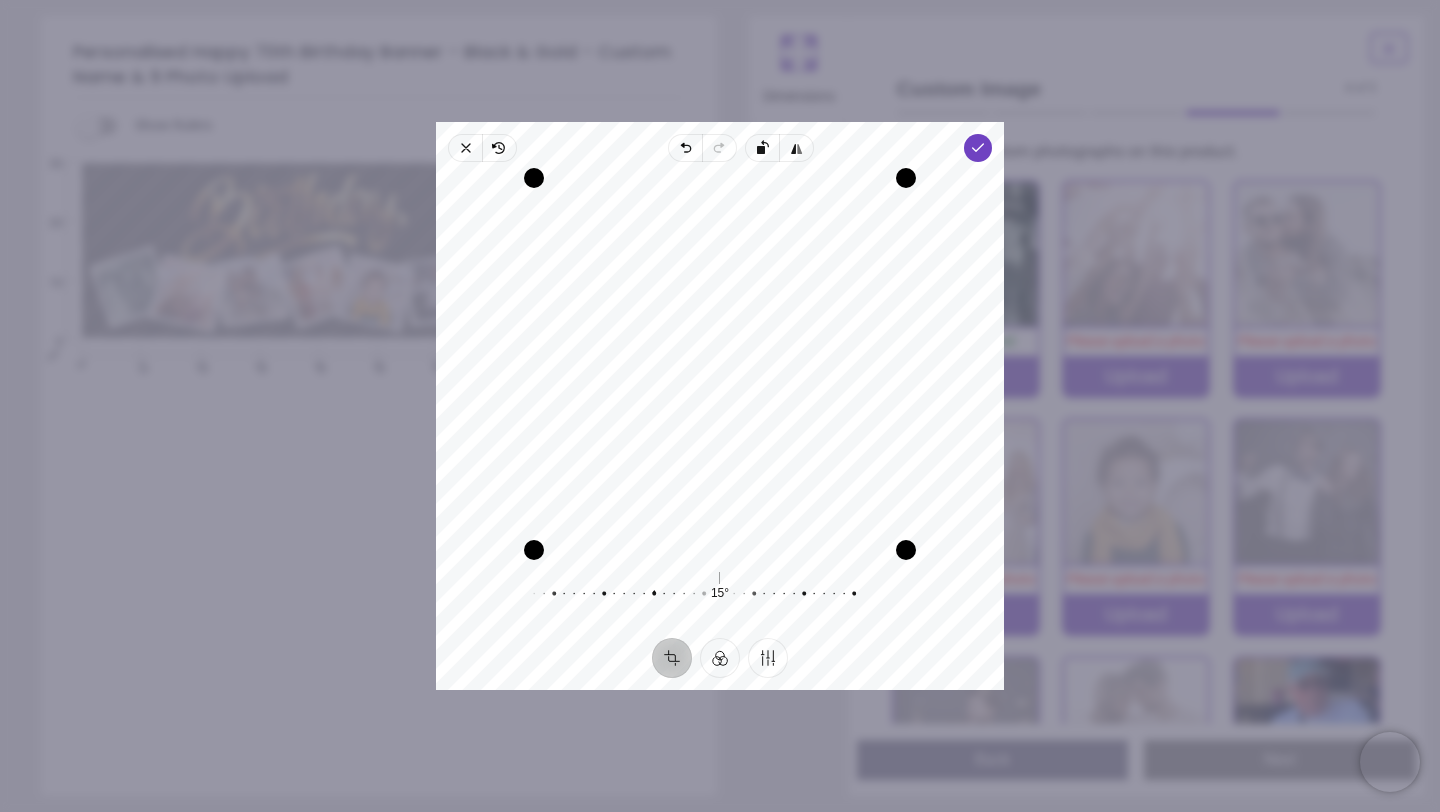 drag, startPoint x: 602, startPoint y: 599, endPoint x: 504, endPoint y: 361, distance: 257.38687 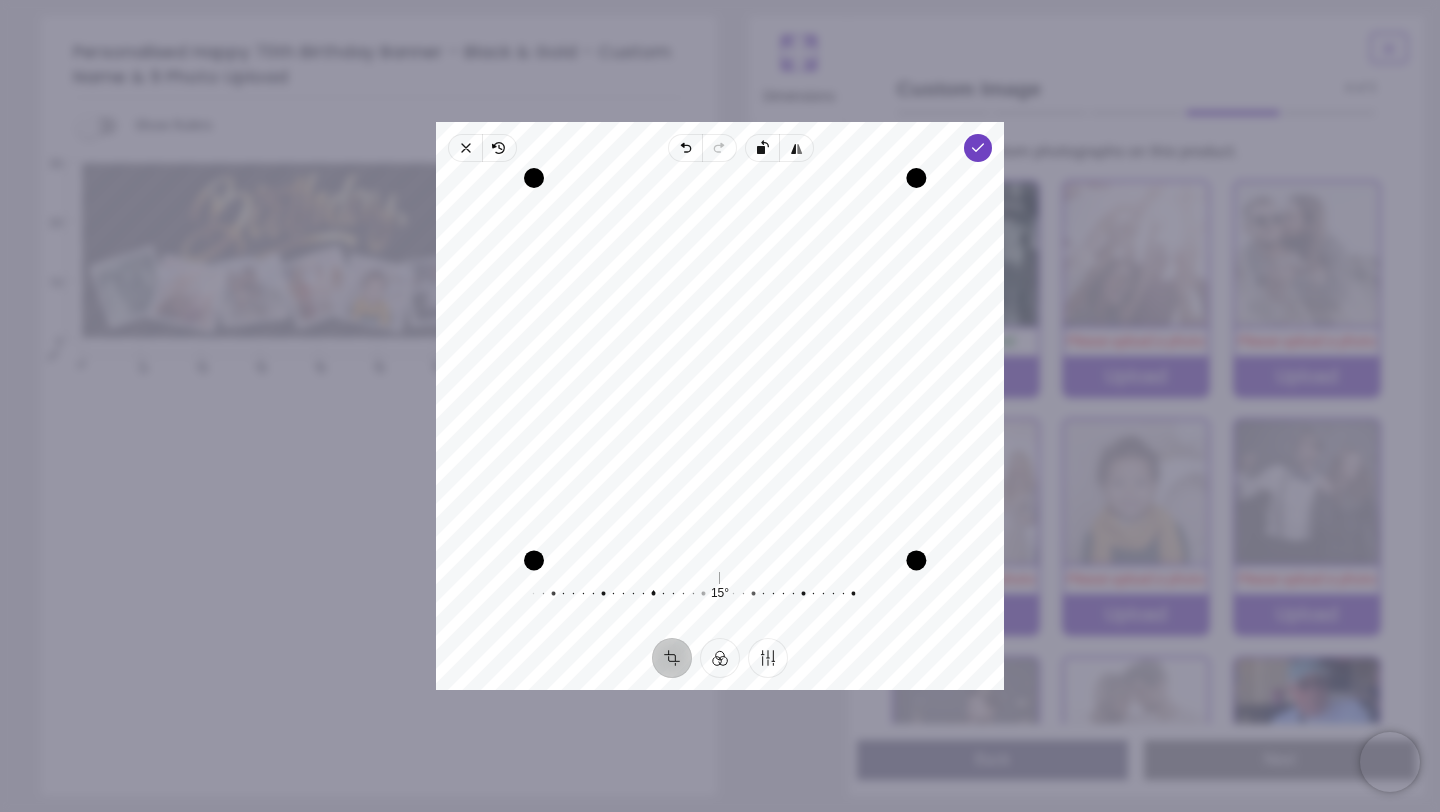 drag, startPoint x: 896, startPoint y: 550, endPoint x: 987, endPoint y: 603, distance: 105.30907 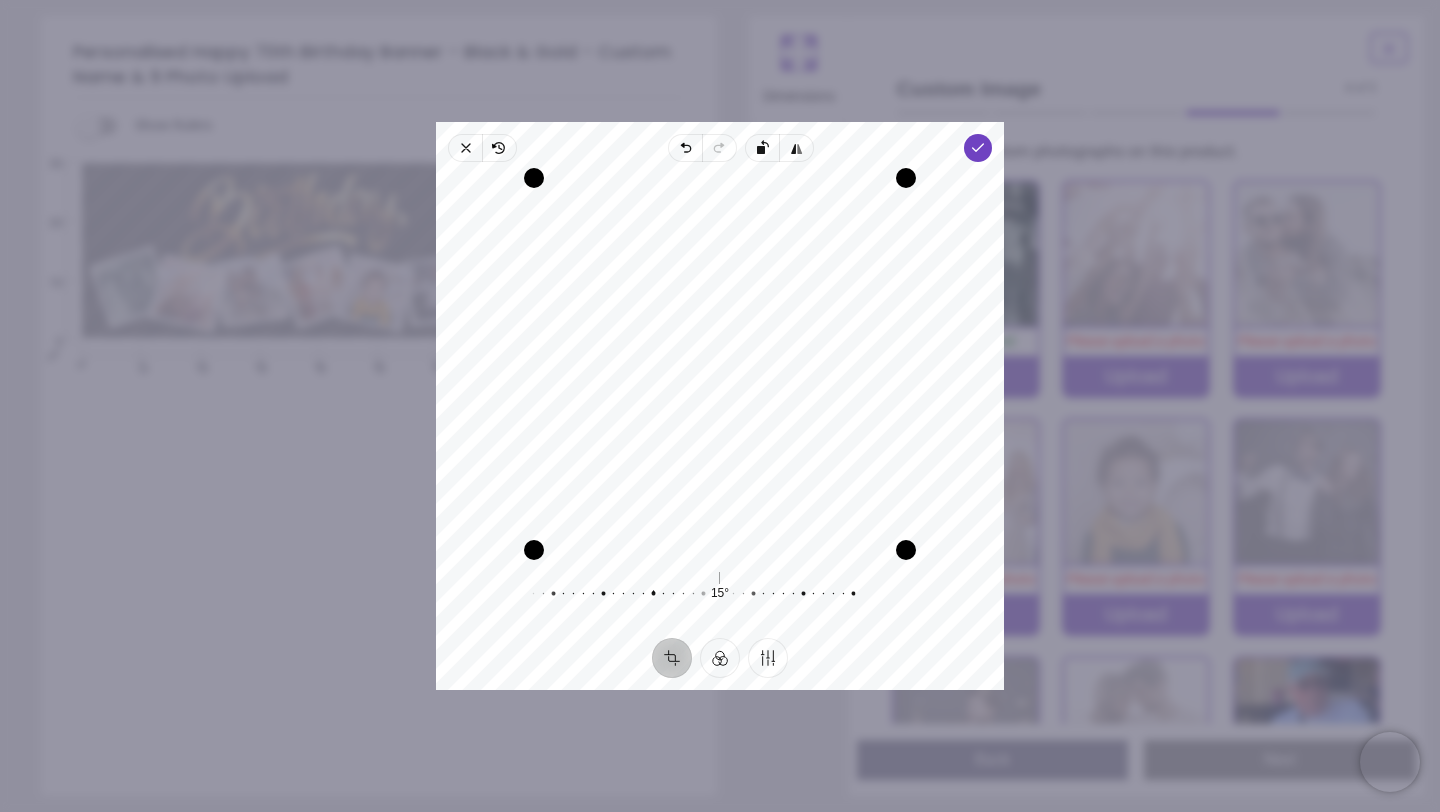 drag, startPoint x: 817, startPoint y: 479, endPoint x: 499, endPoint y: 428, distance: 322.06366 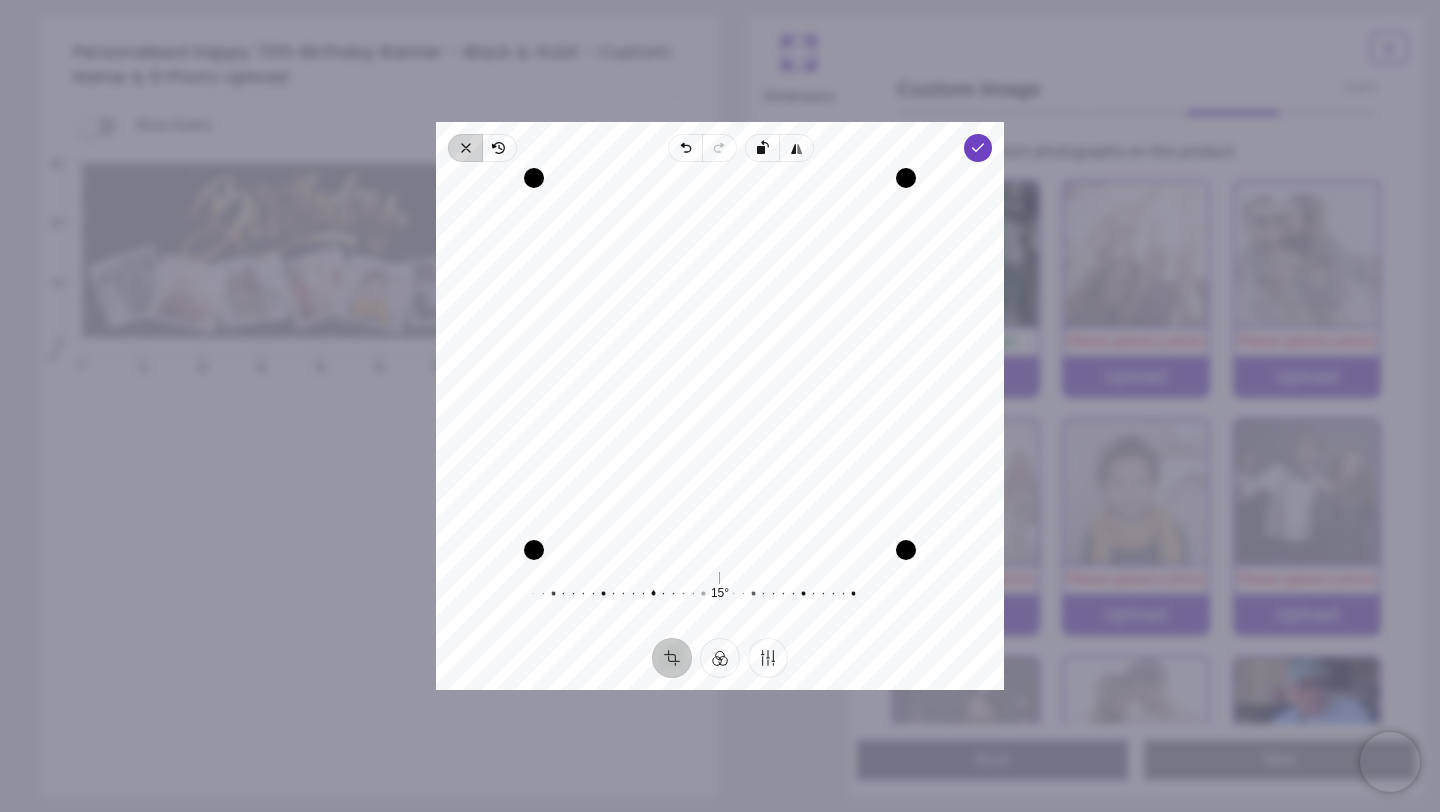 click 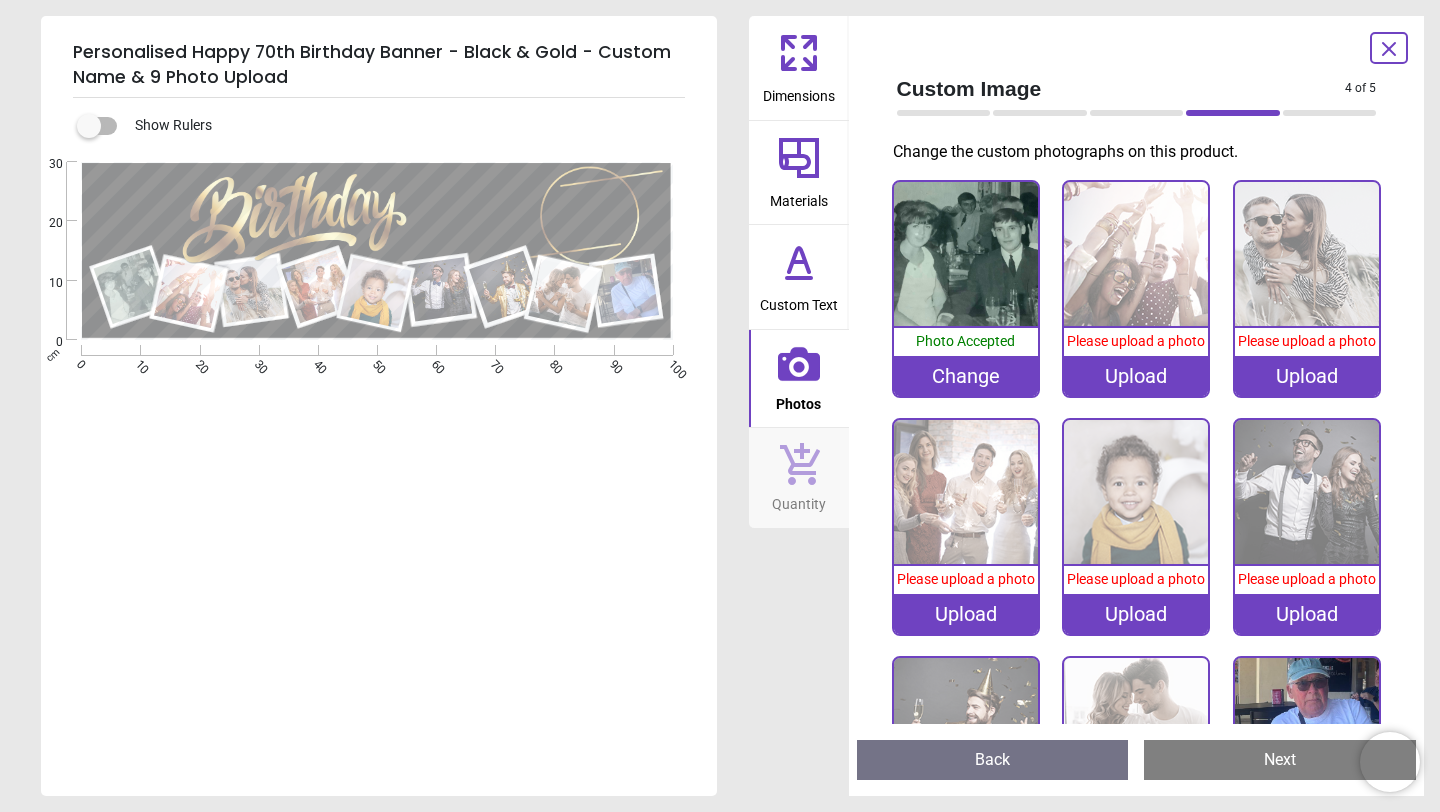 click at bounding box center [1389, 48] 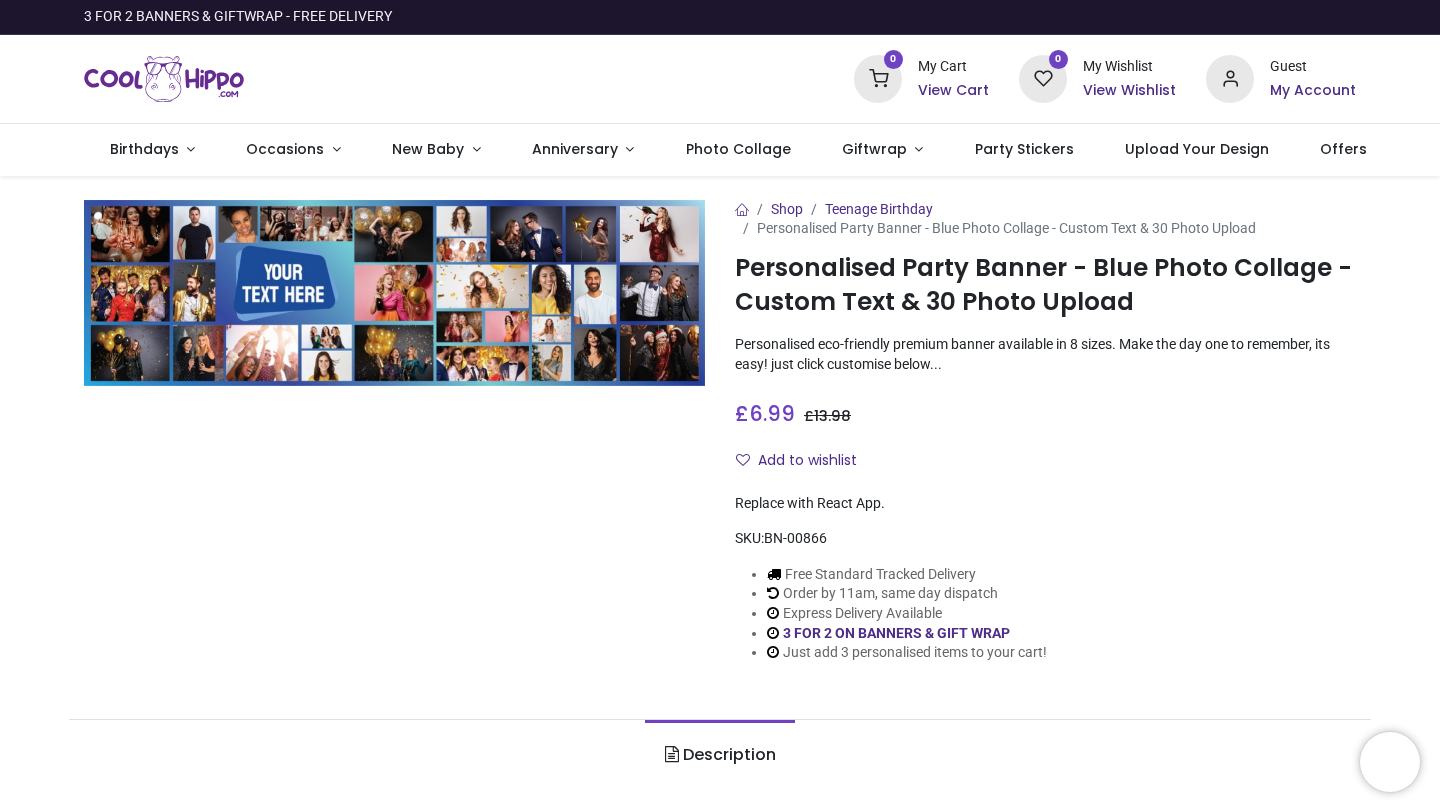 scroll, scrollTop: 0, scrollLeft: 0, axis: both 